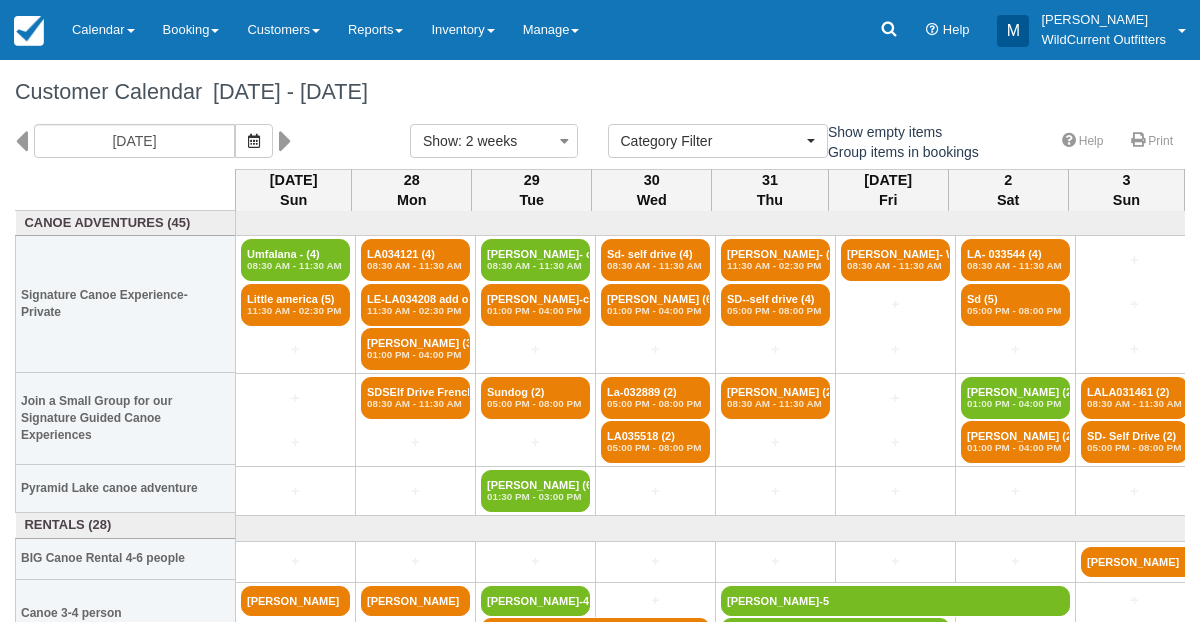 select 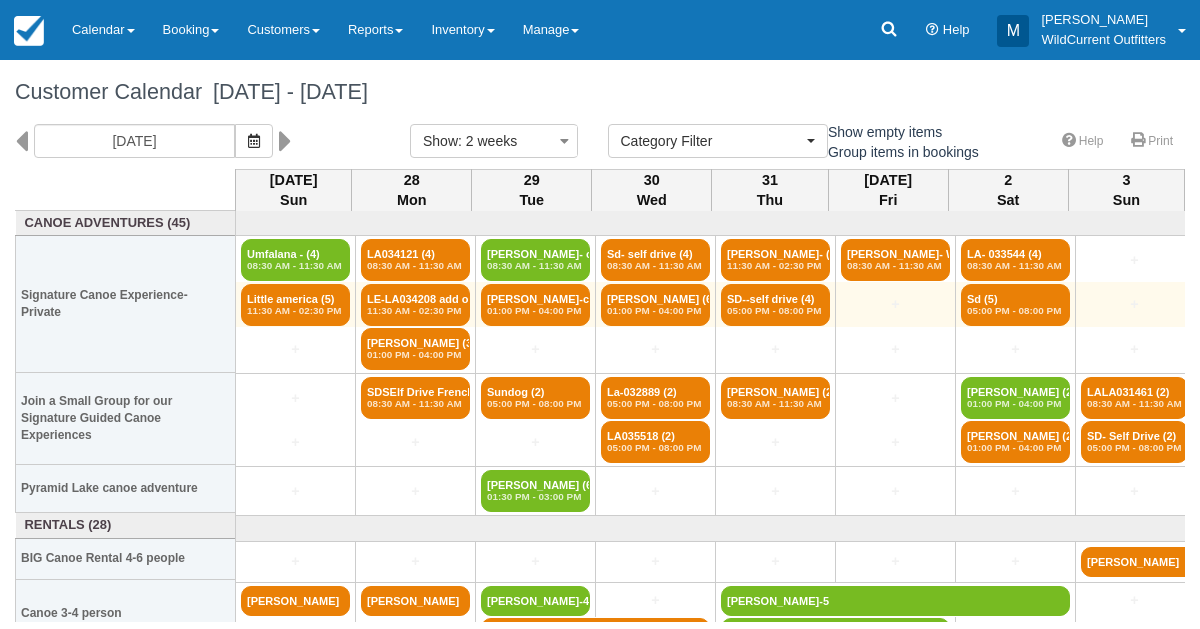 scroll, scrollTop: 0, scrollLeft: 0, axis: both 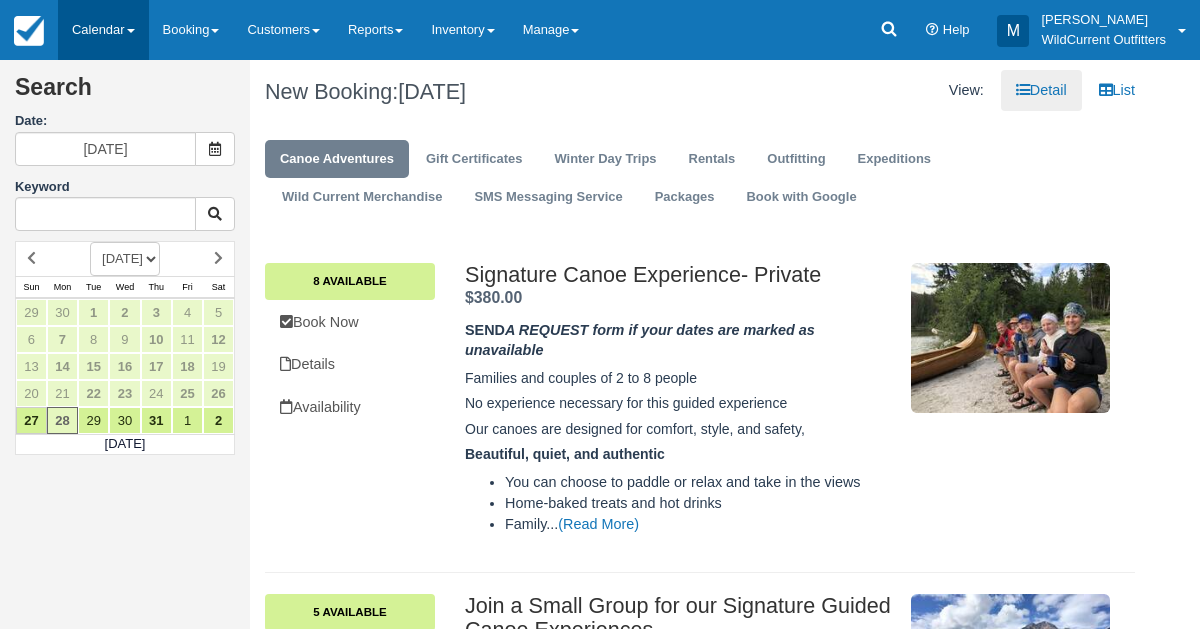 click on "Calendar" at bounding box center [103, 30] 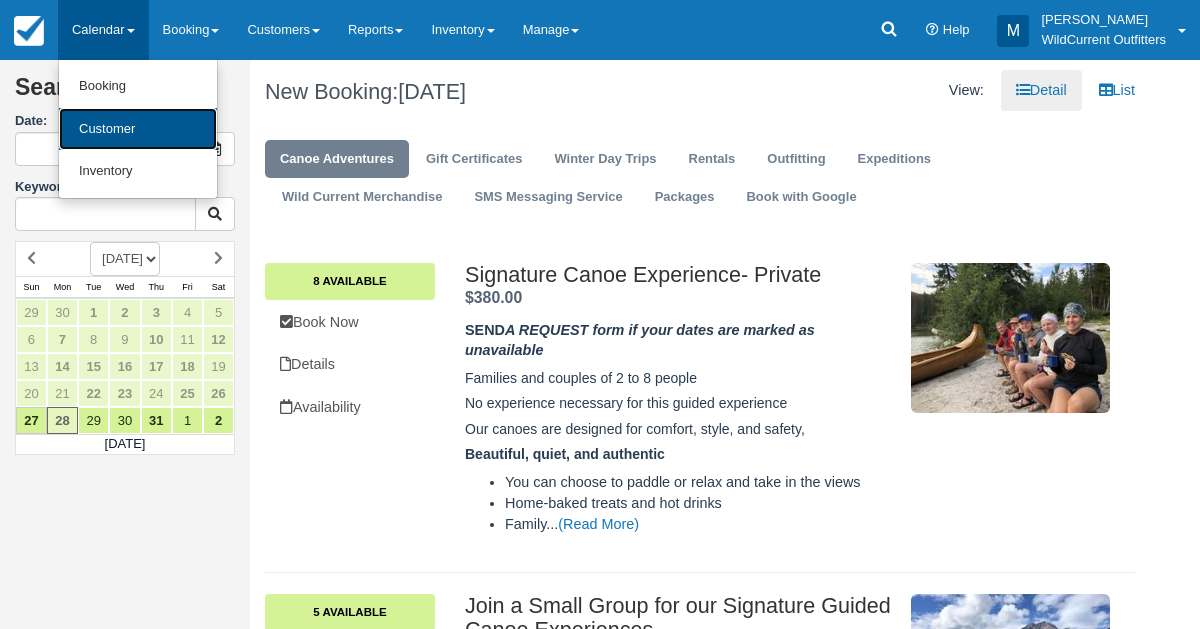 click on "Customer" at bounding box center [138, 129] 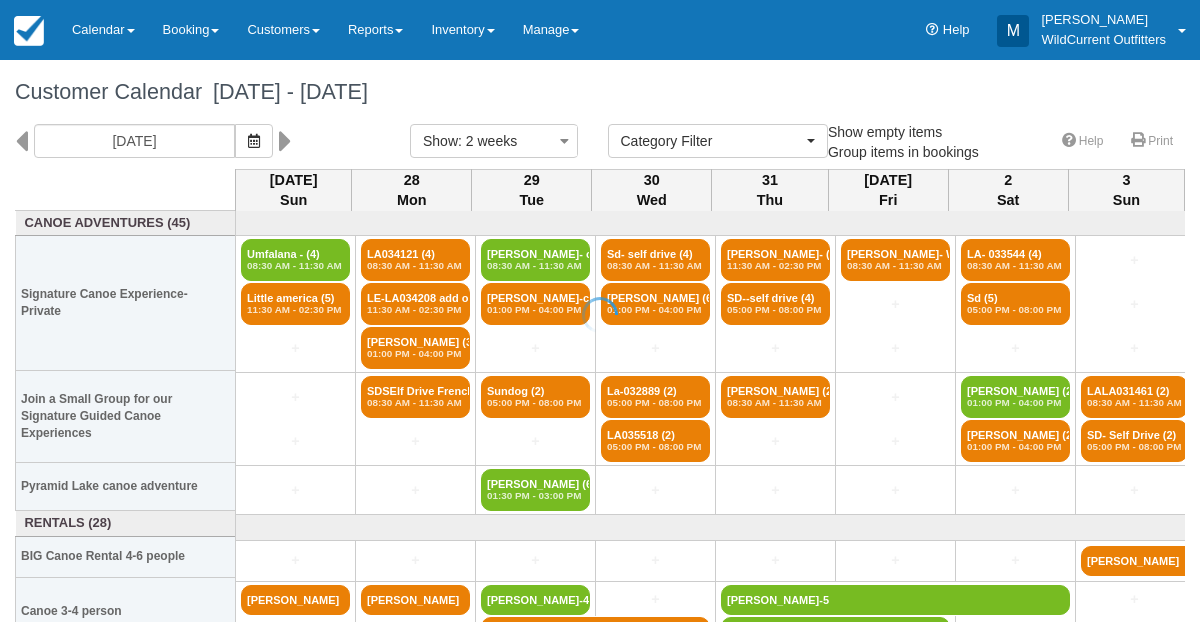 select 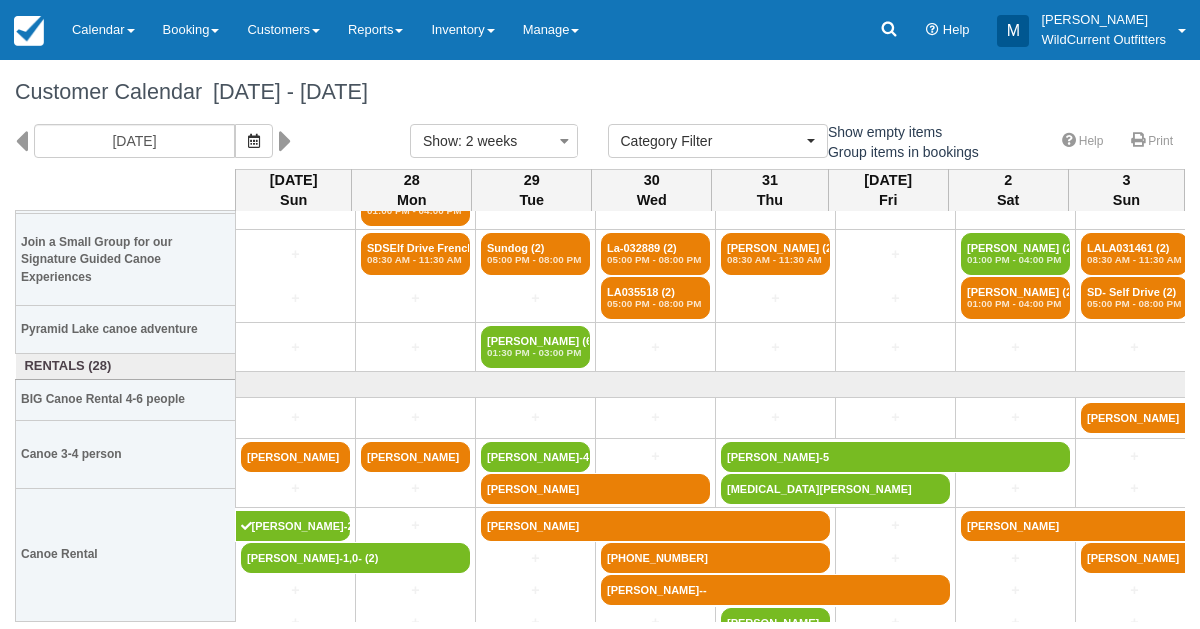 scroll, scrollTop: 158, scrollLeft: 0, axis: vertical 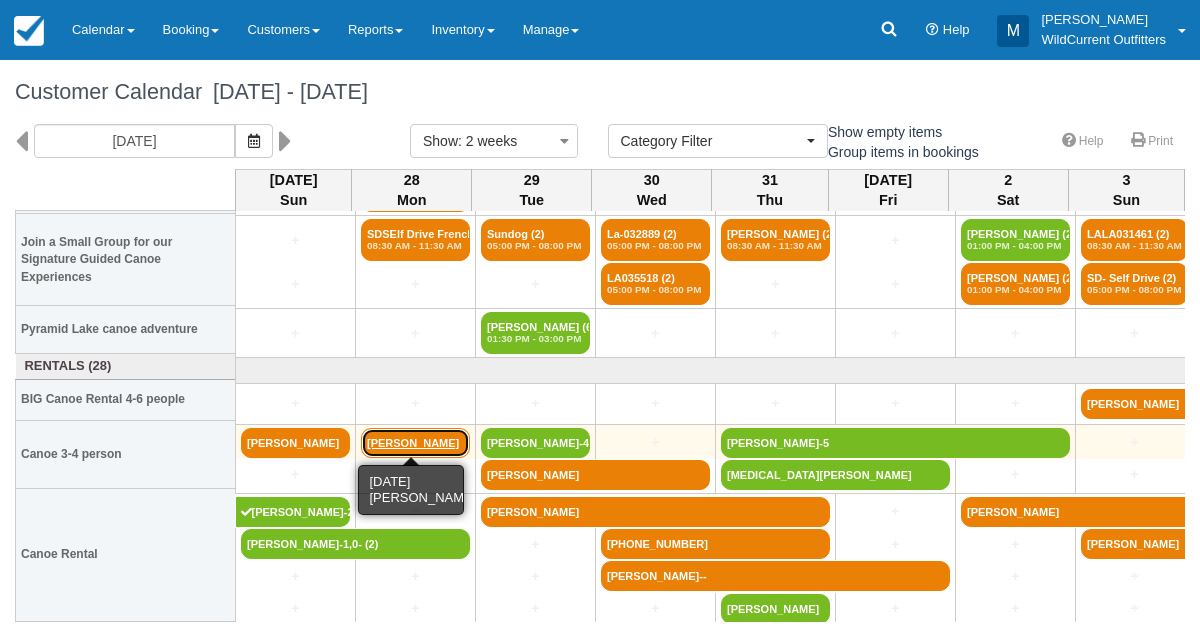 click on "[PERSON_NAME]" at bounding box center [415, 443] 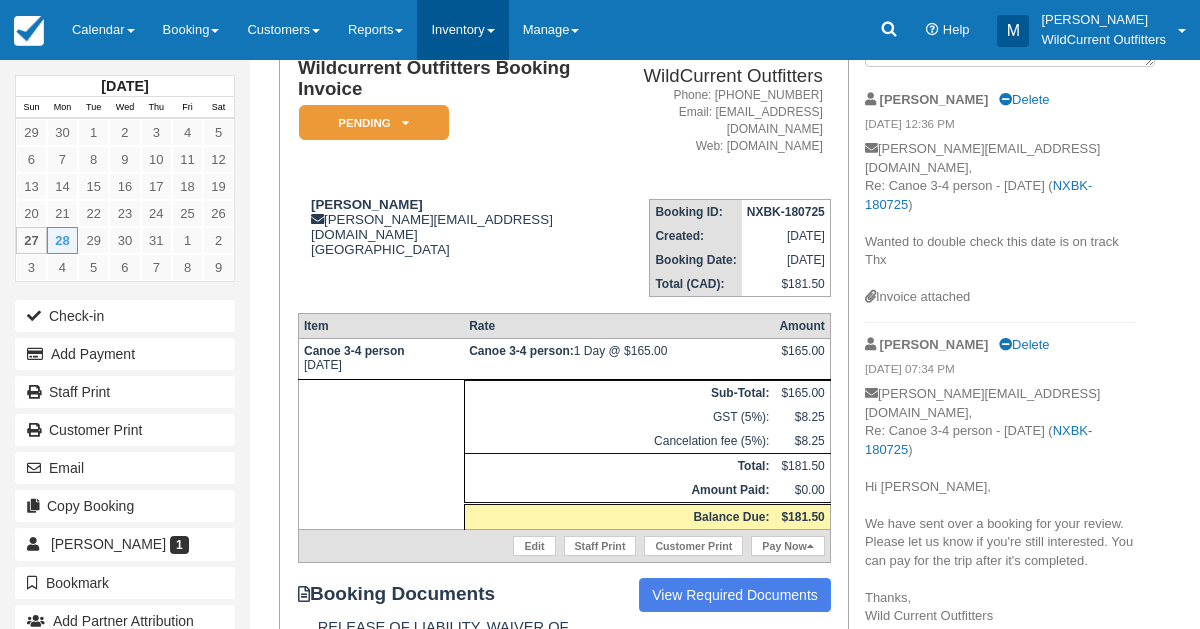 scroll, scrollTop: 163, scrollLeft: 0, axis: vertical 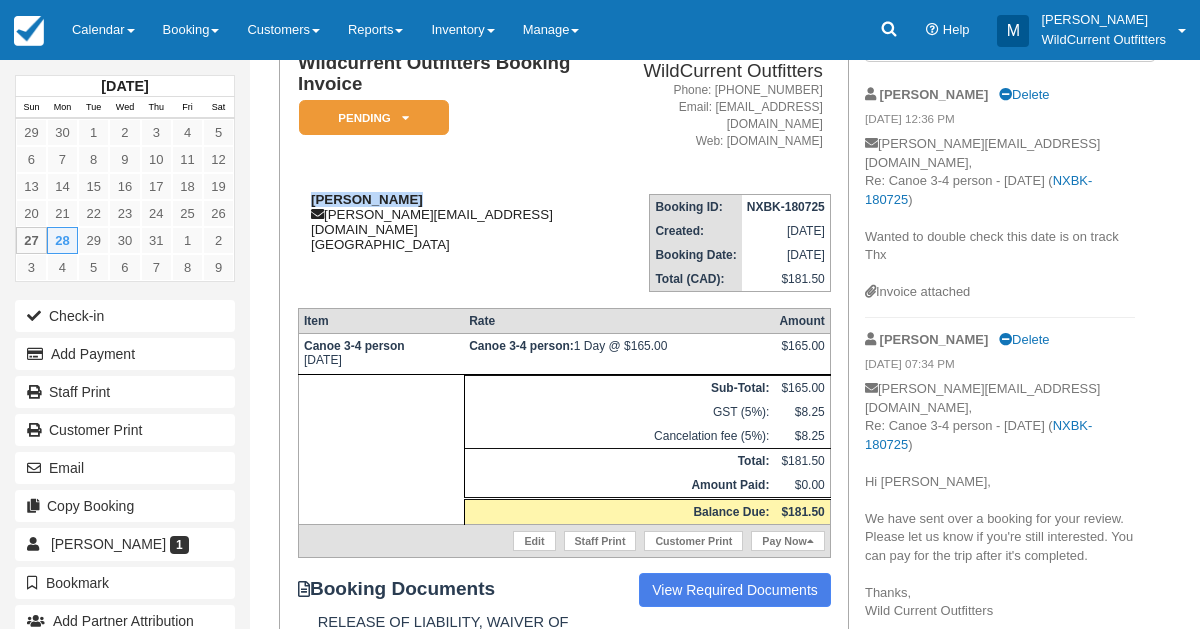drag, startPoint x: 407, startPoint y: 193, endPoint x: 310, endPoint y: 201, distance: 97.32934 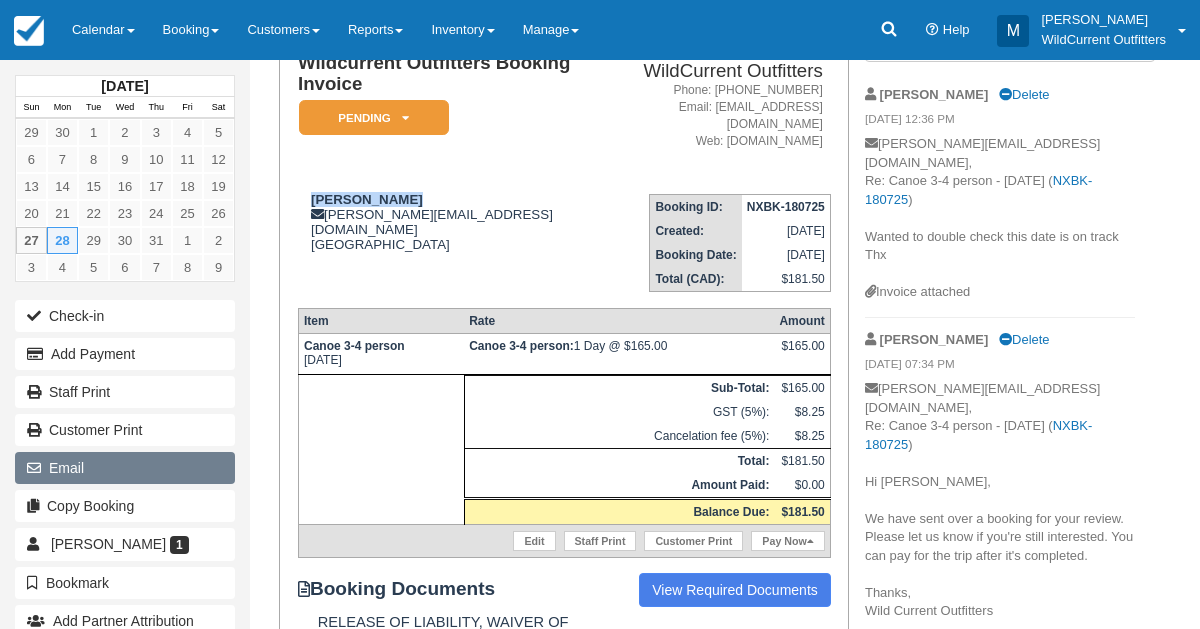 click on "Email" at bounding box center [125, 468] 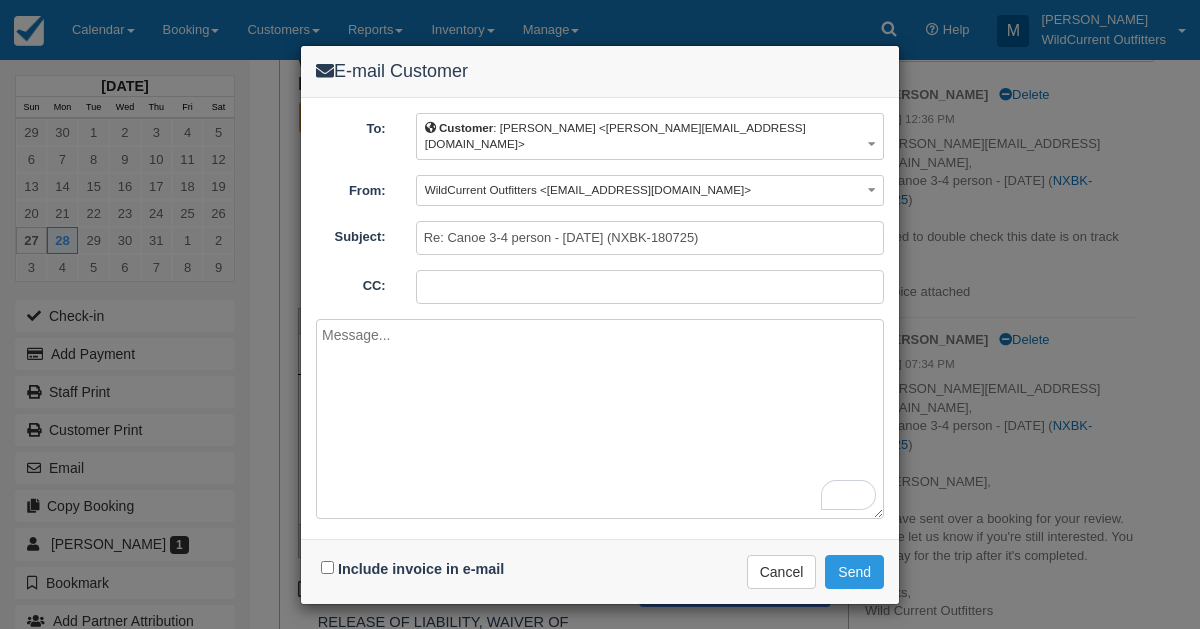 click at bounding box center [600, 419] 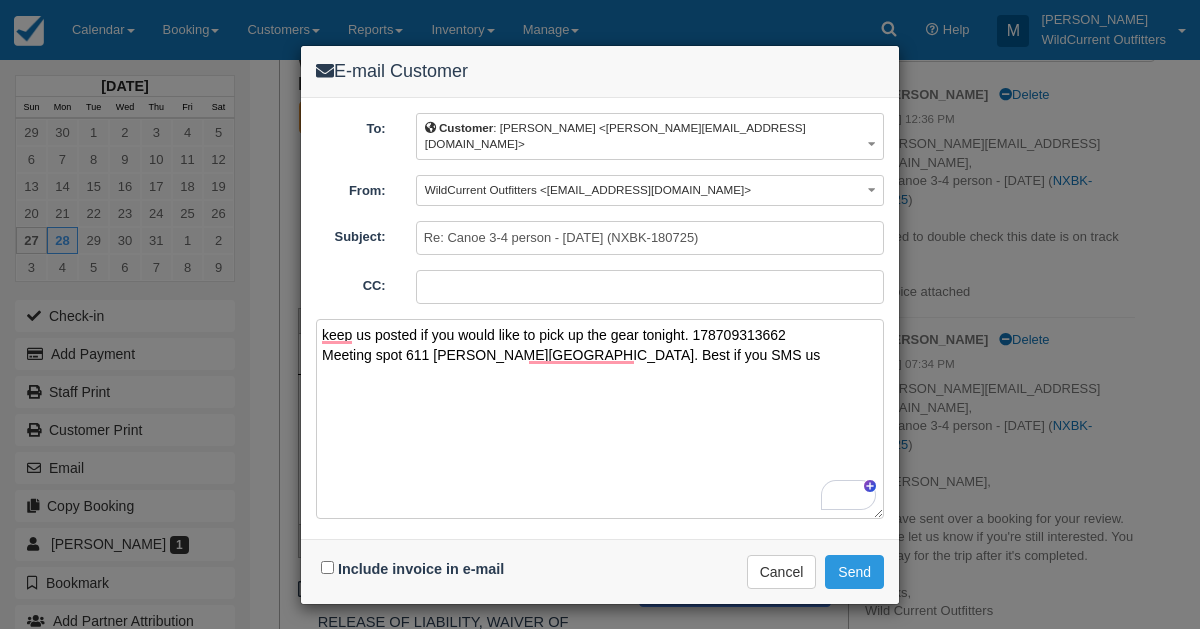 drag, startPoint x: 793, startPoint y: 317, endPoint x: 691, endPoint y: 315, distance: 102.01961 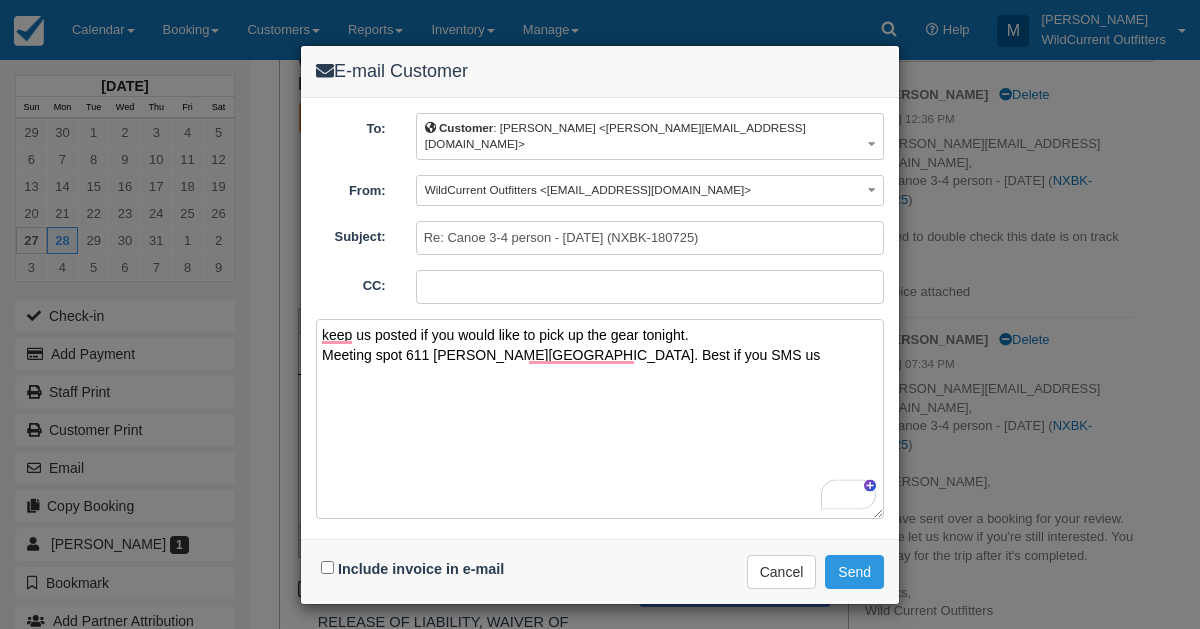 click on "keep us posted if you would like to pick up the gear tonight.
Meeting spot 611 Patricia Jasper adventure centre. Best if you SMS us" at bounding box center (600, 419) 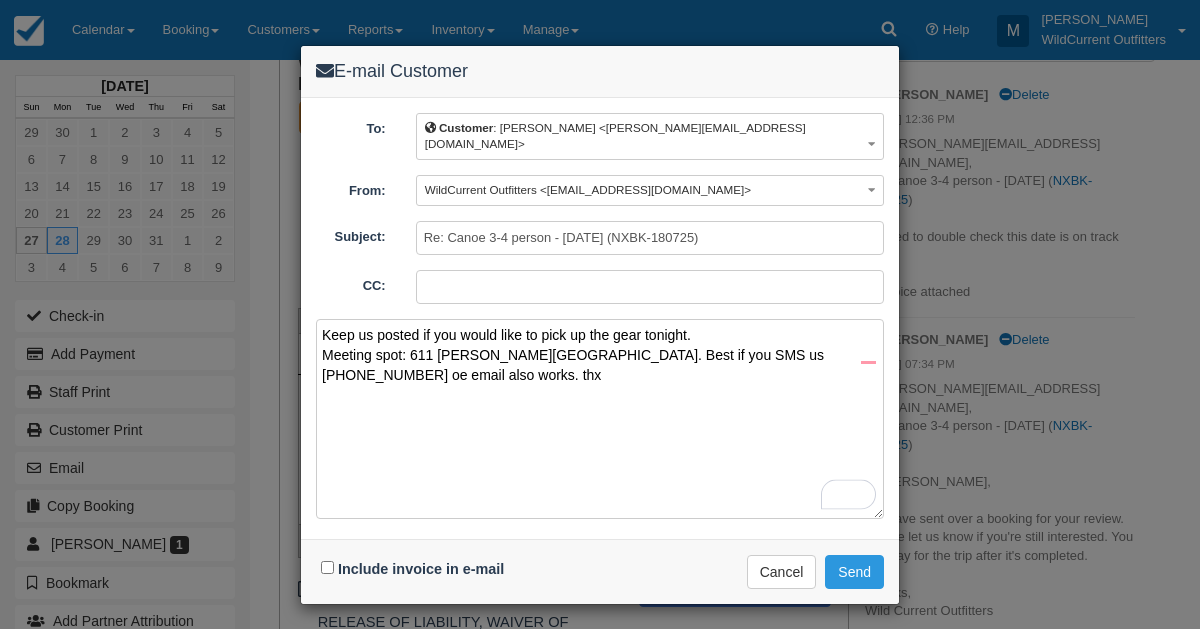 type on "Keep us posted if you would like to pick up the gear tonight.
Meeting spot: 611 Patricia Jasper Adventure Centre. Best if you SMS us 17809313662 oe email also works. thx" 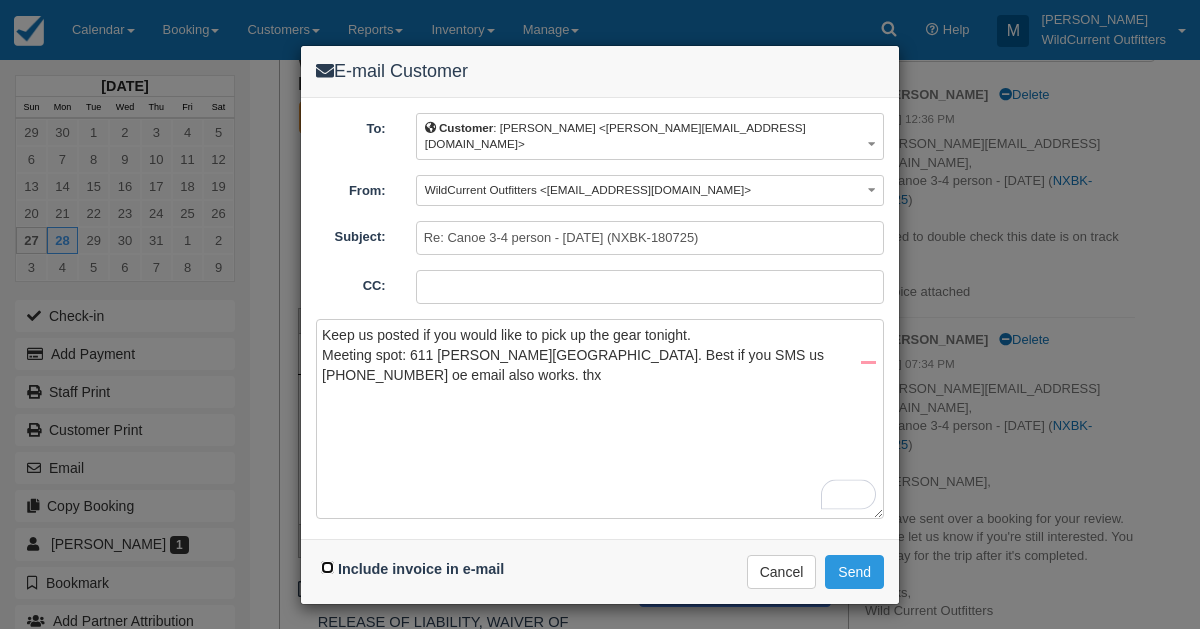 click on "Include invoice in e-mail" at bounding box center [327, 567] 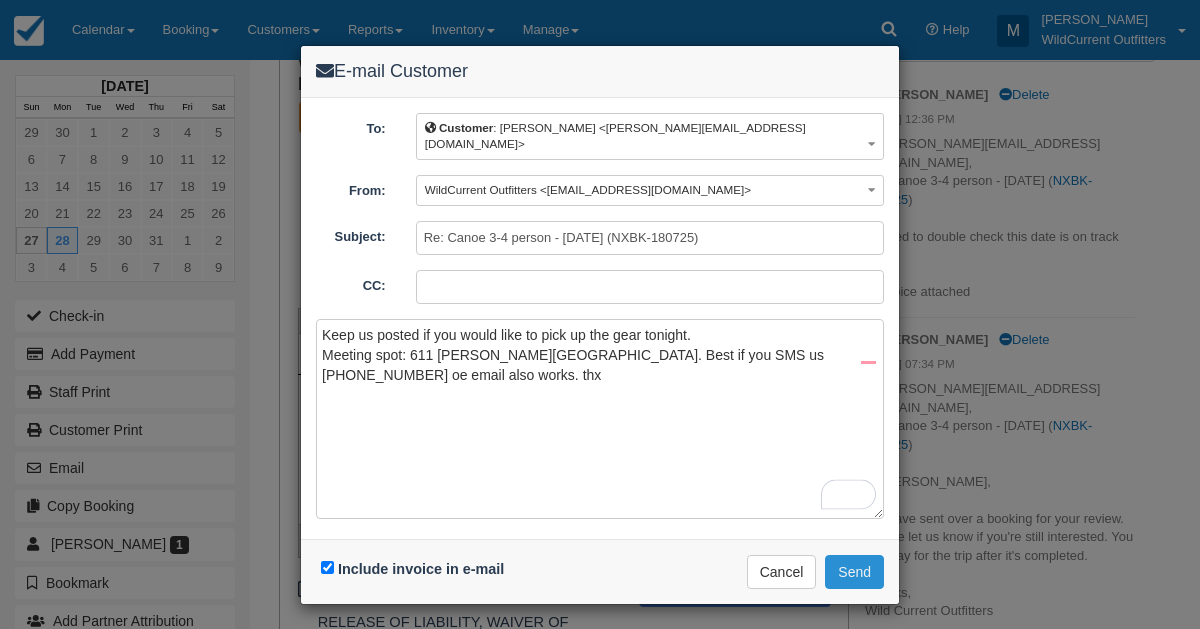 click on "Send" at bounding box center [854, 572] 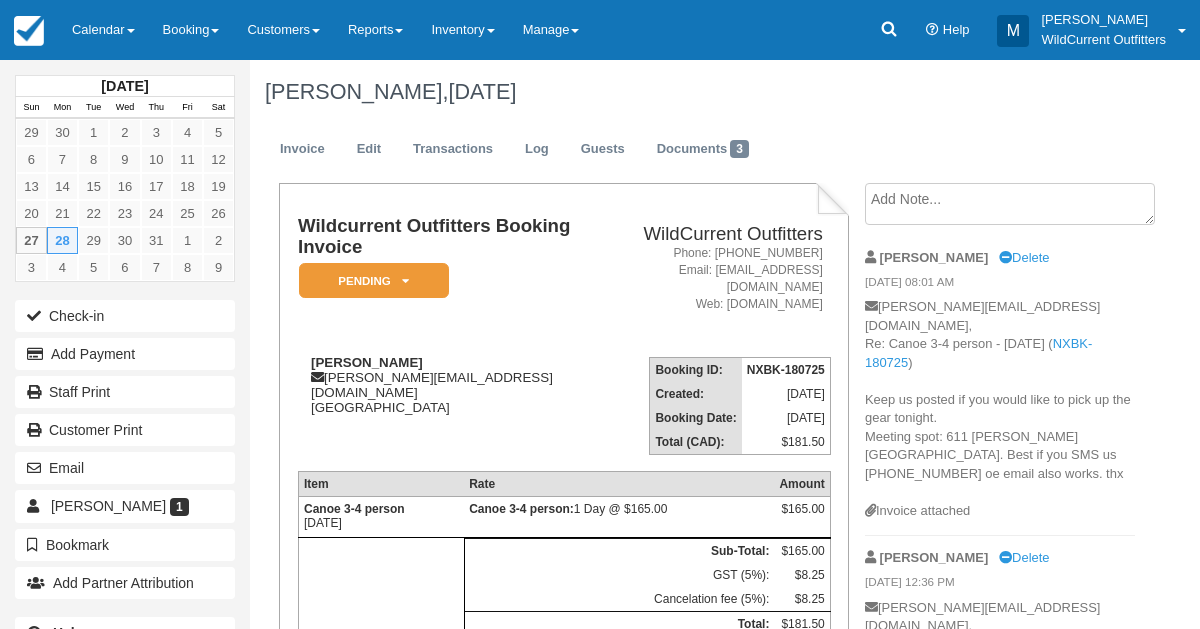 scroll, scrollTop: 0, scrollLeft: 0, axis: both 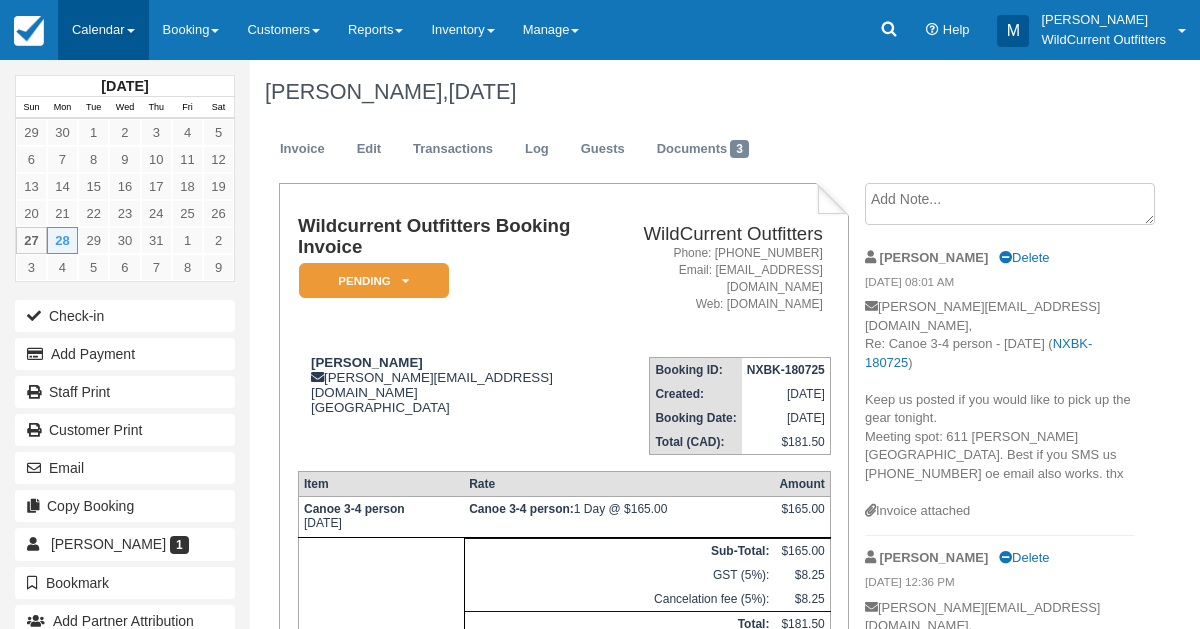 click on "Calendar" at bounding box center [103, 30] 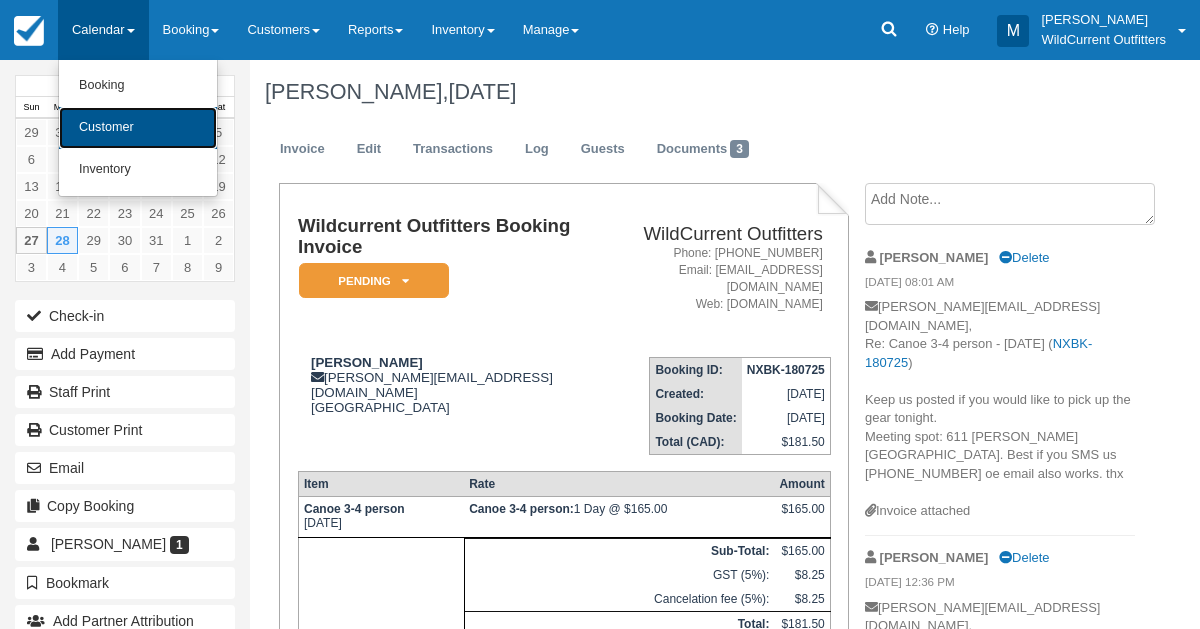 click on "Customer" at bounding box center [138, 128] 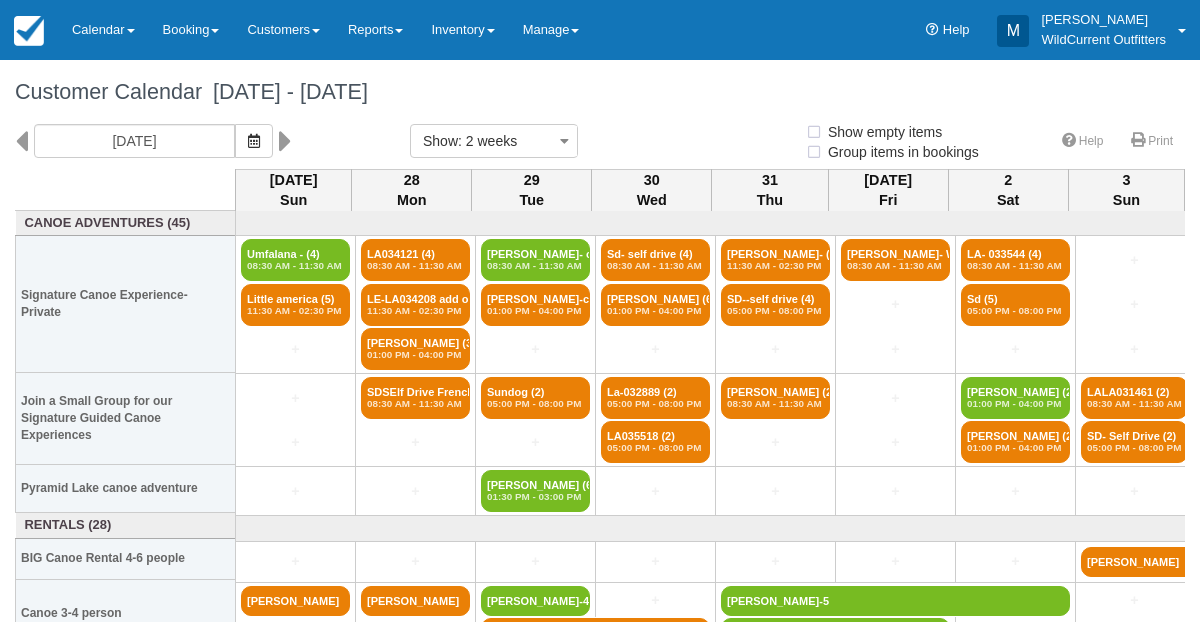 select 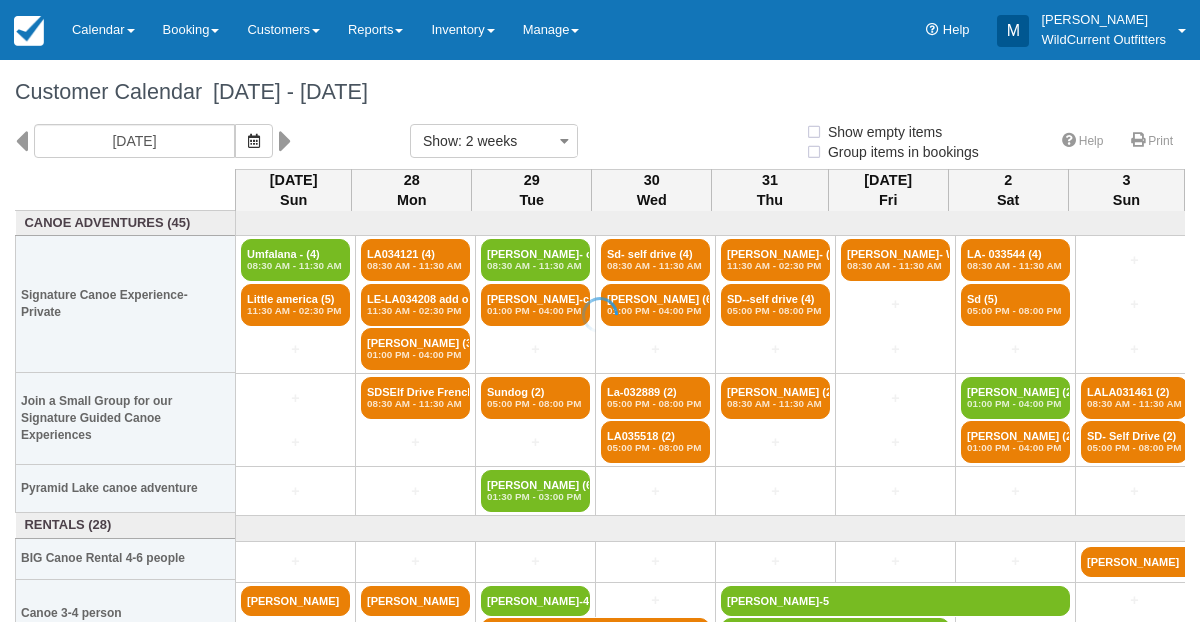 select 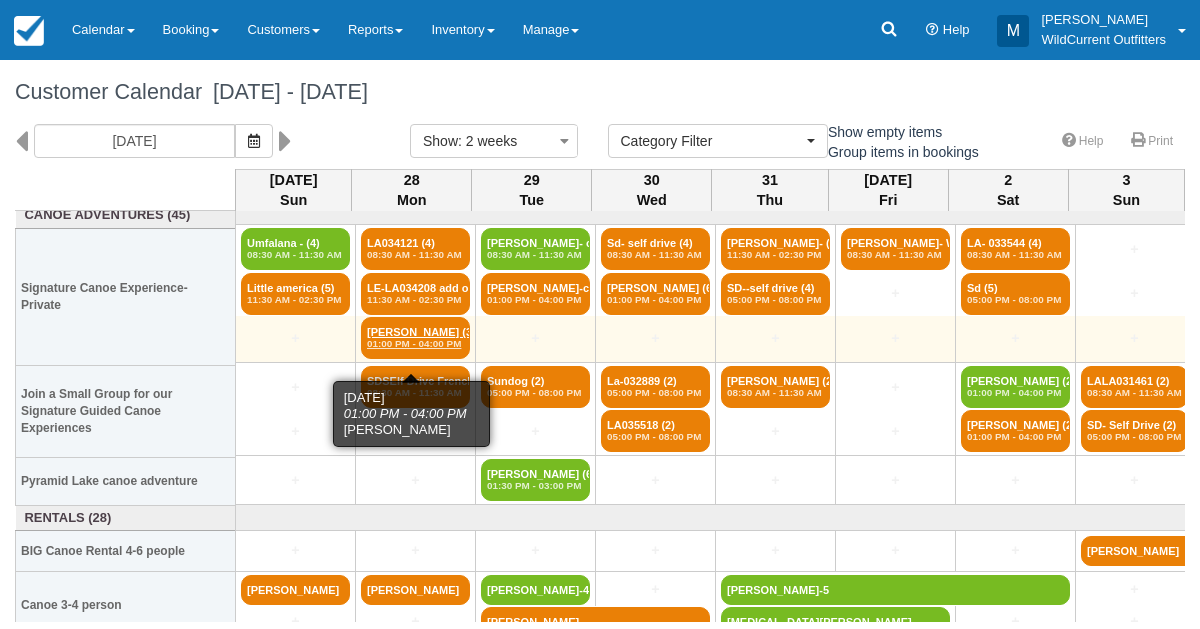 scroll, scrollTop: 7, scrollLeft: 0, axis: vertical 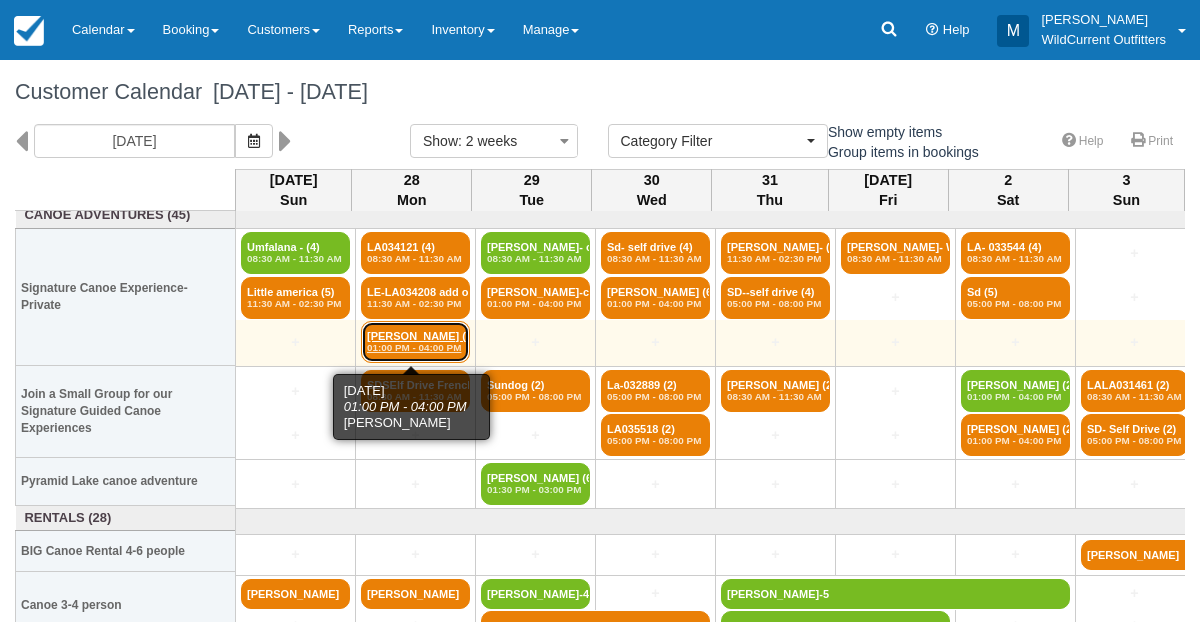 click on "01:00 PM - 04:00 PM" at bounding box center (415, 348) 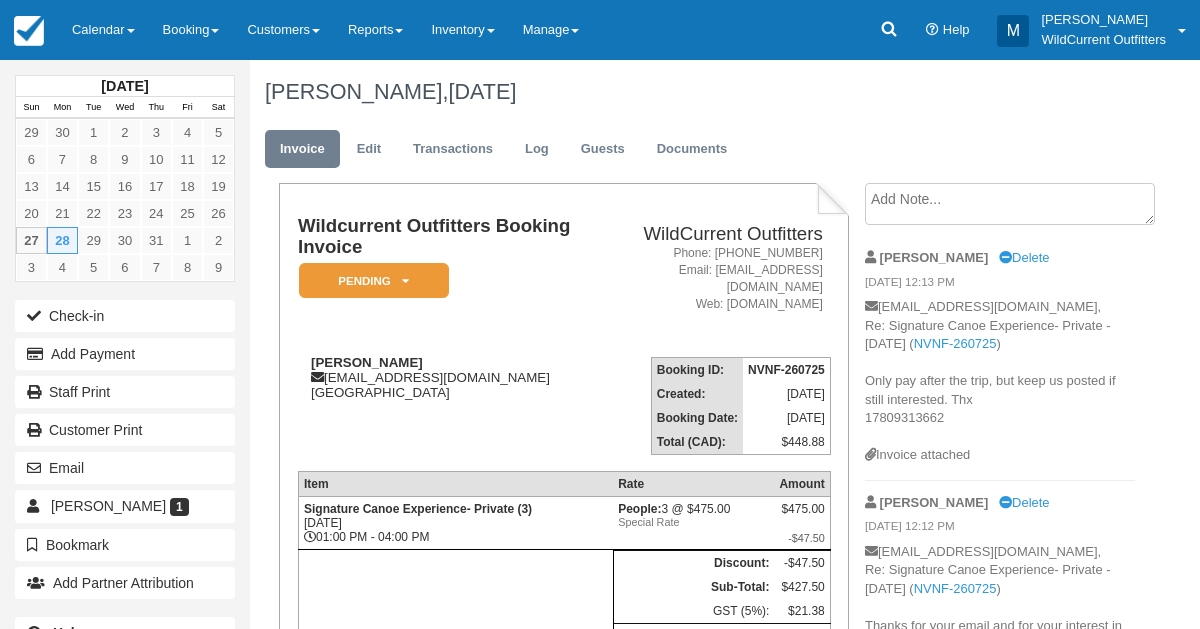 scroll, scrollTop: 0, scrollLeft: 0, axis: both 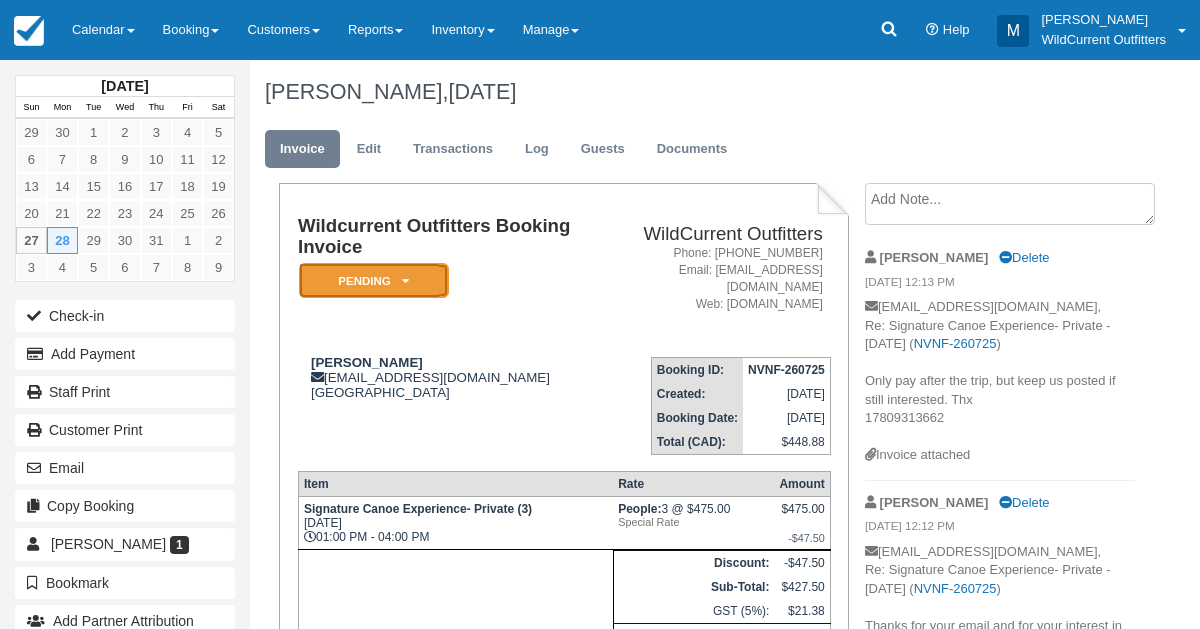 click at bounding box center [405, 281] 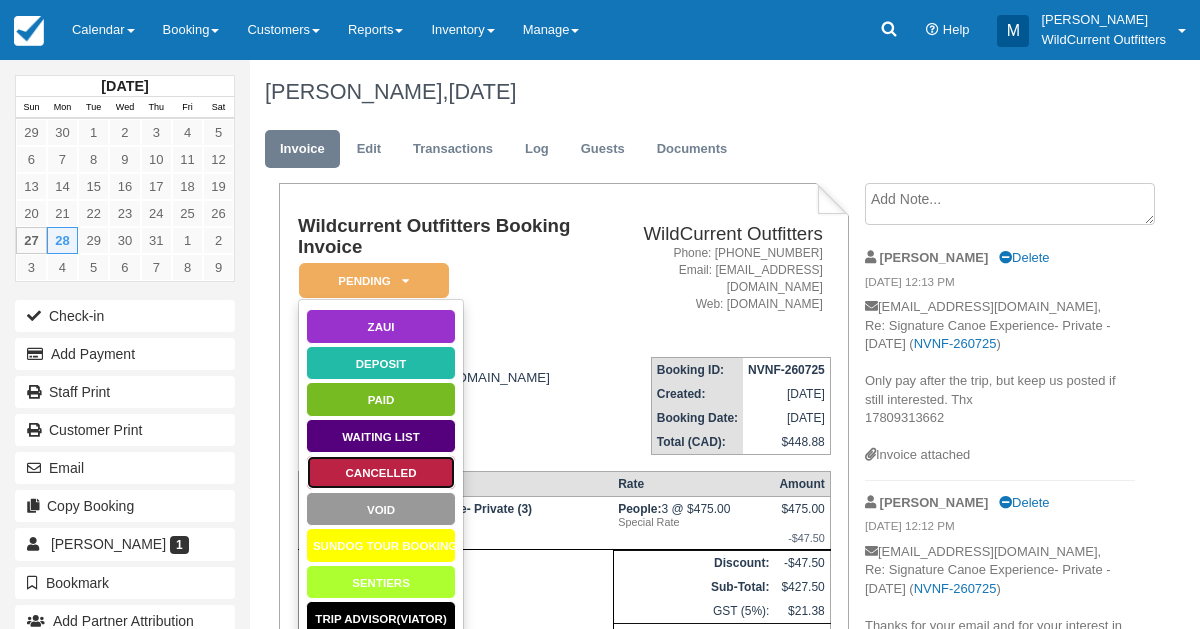click on "Cancelled" at bounding box center (381, 472) 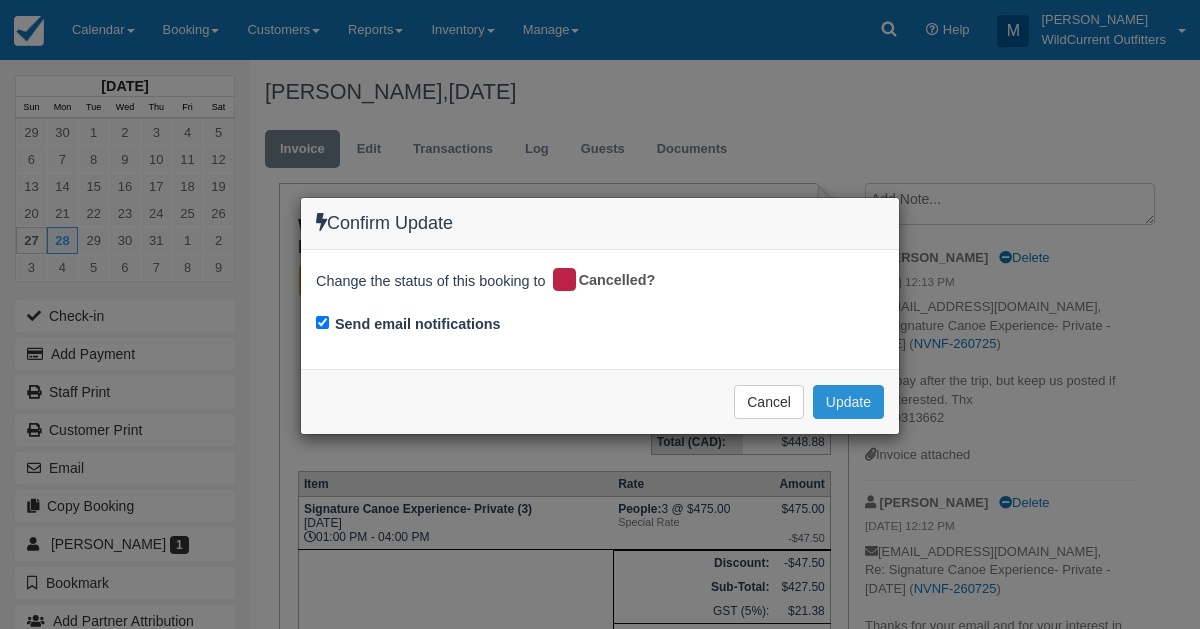 click on "Update" at bounding box center (848, 402) 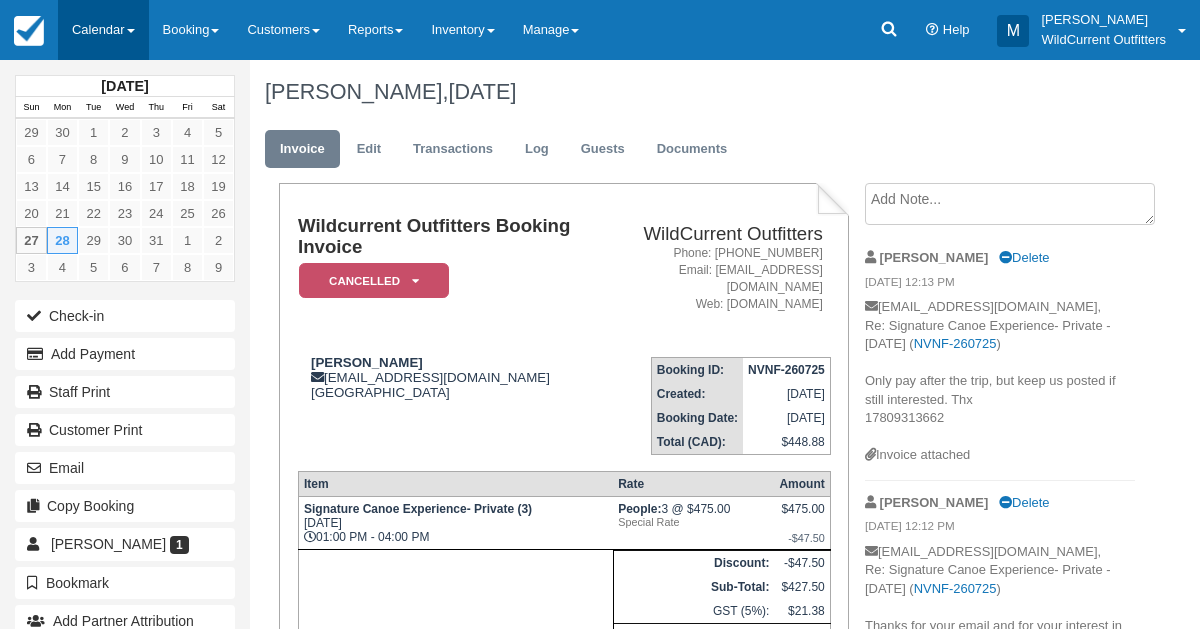 click on "Calendar" at bounding box center (103, 30) 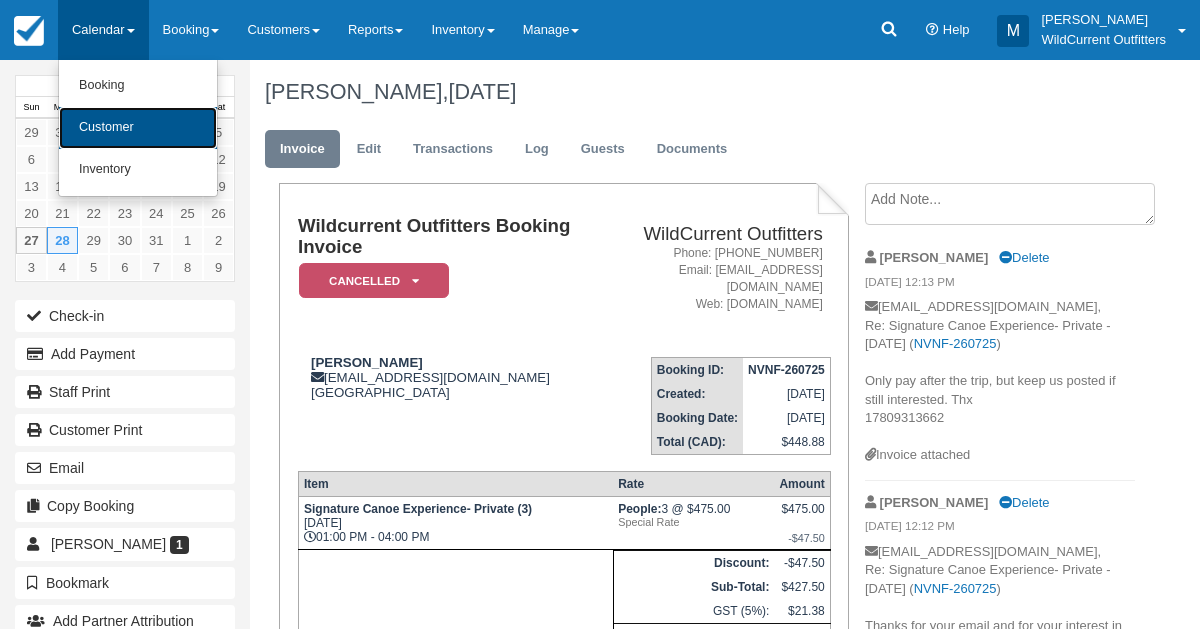 click on "Customer" at bounding box center [138, 128] 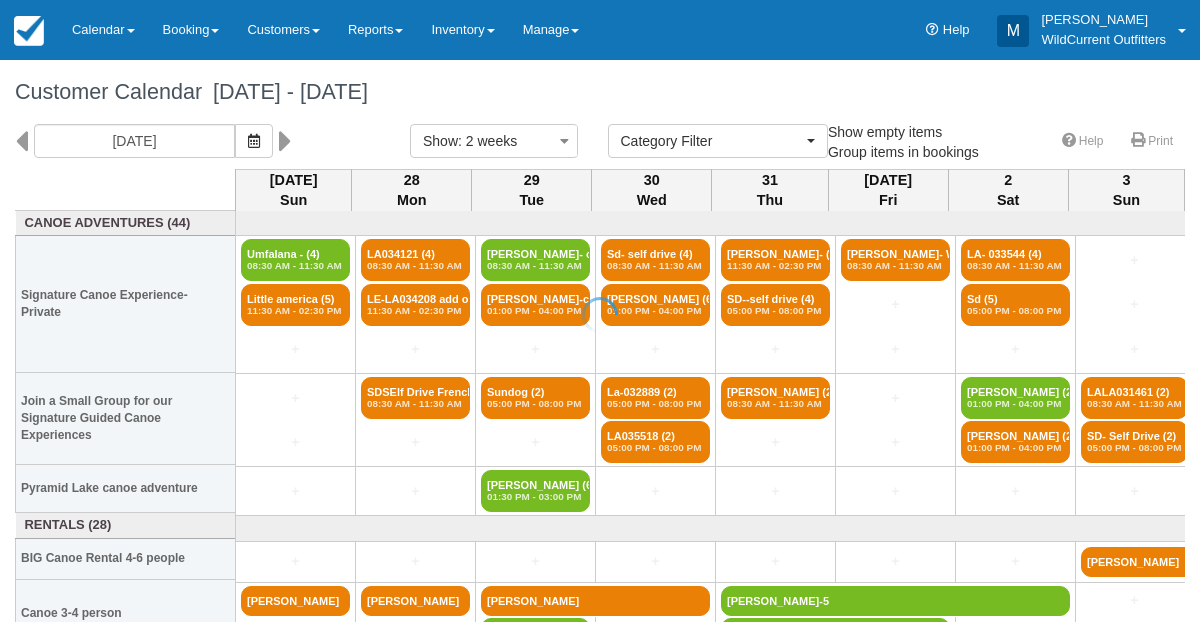 select 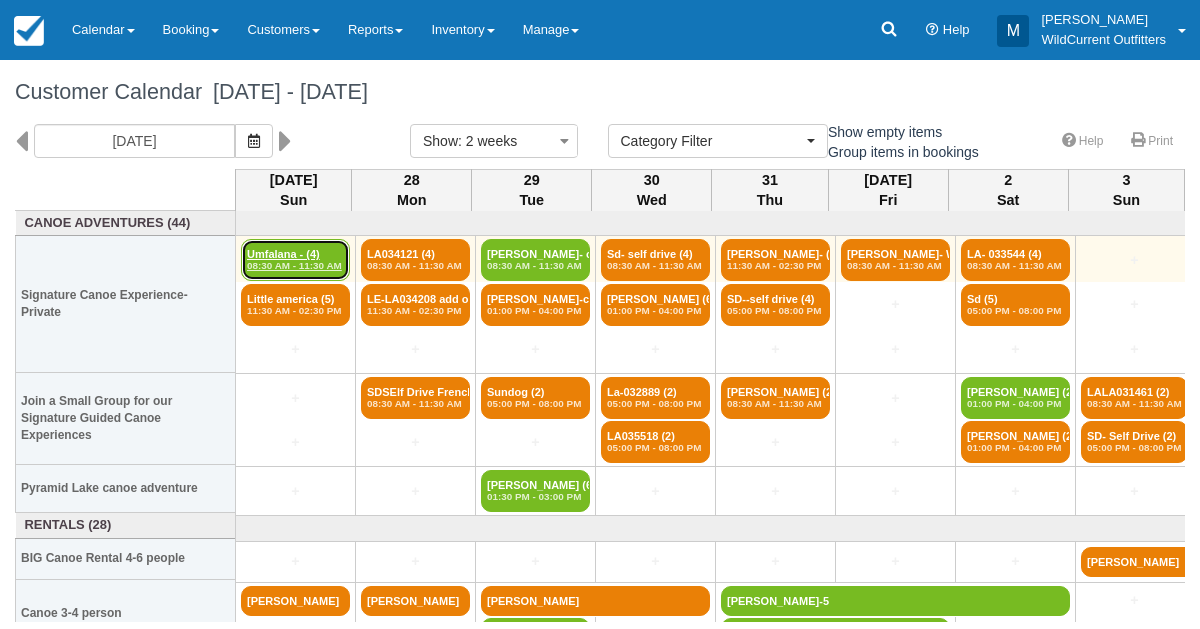 click on "Umfalana - (4)  08:30 AM - 11:30 AM" at bounding box center [295, 260] 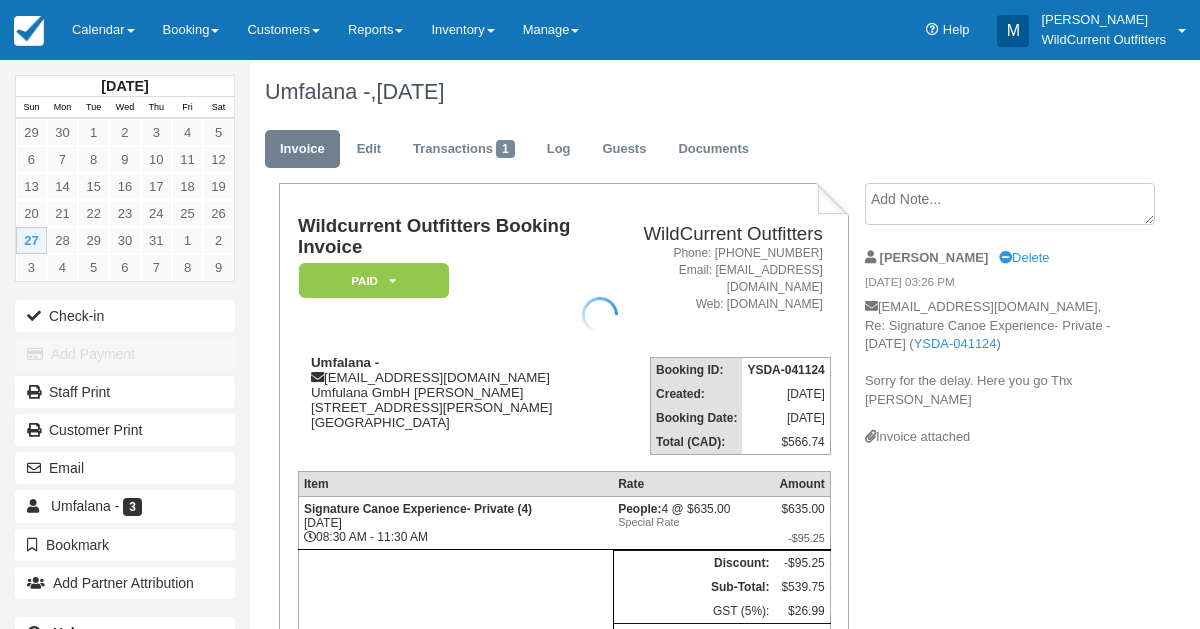 scroll, scrollTop: 0, scrollLeft: 0, axis: both 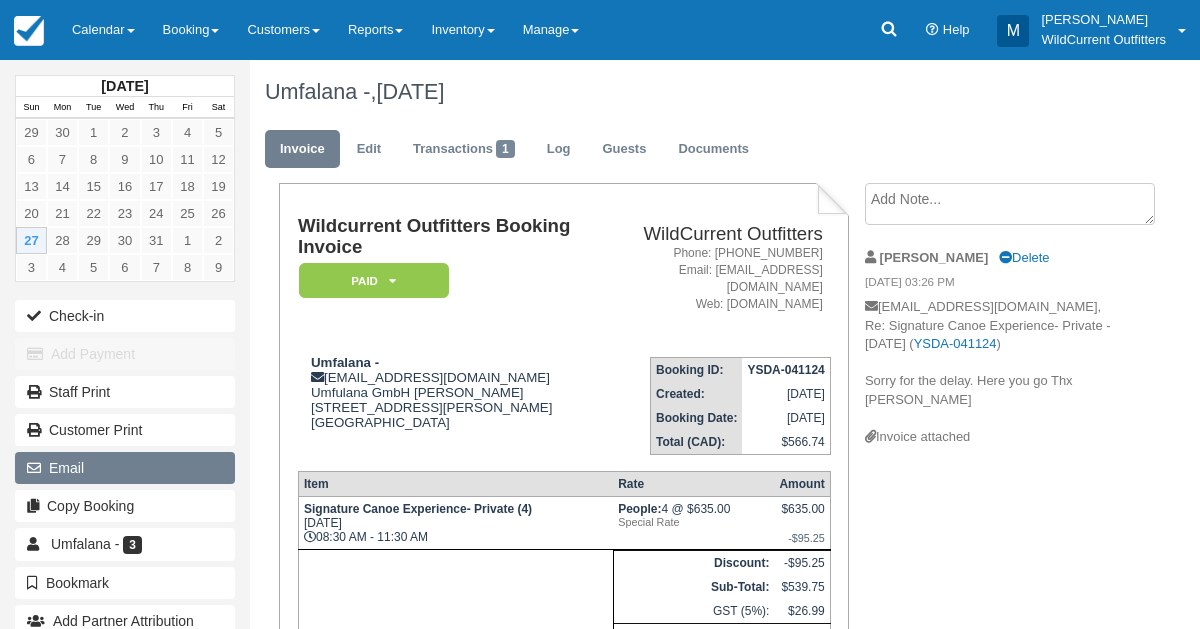 click on "Email" at bounding box center [125, 468] 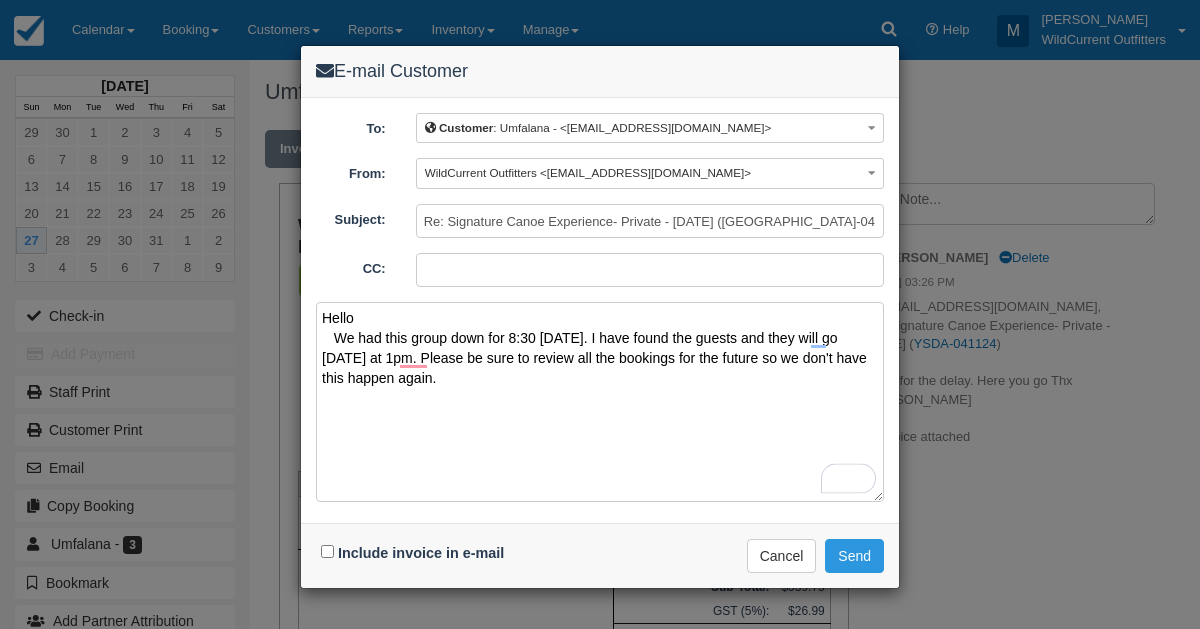 type on "Hello
We had this group down for 8:30 today. I have found the guests and they will go tomorrow at 1pm. Please be sure to review all the bookings for the future so we don't have this happen again." 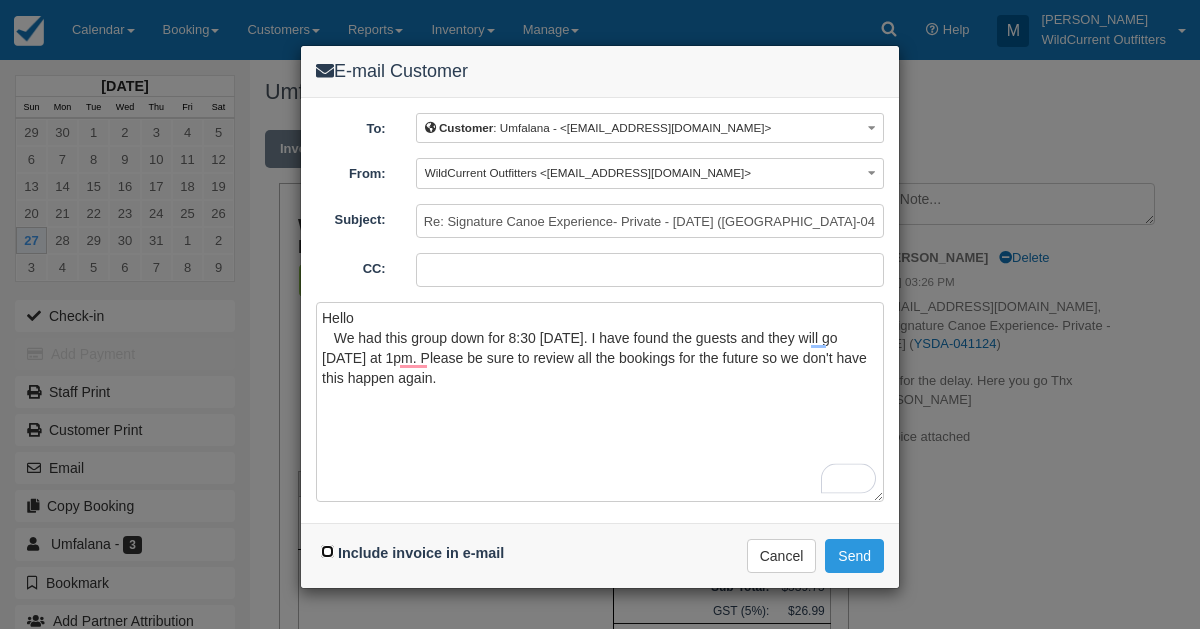 click on "Include invoice in e-mail" at bounding box center [327, 551] 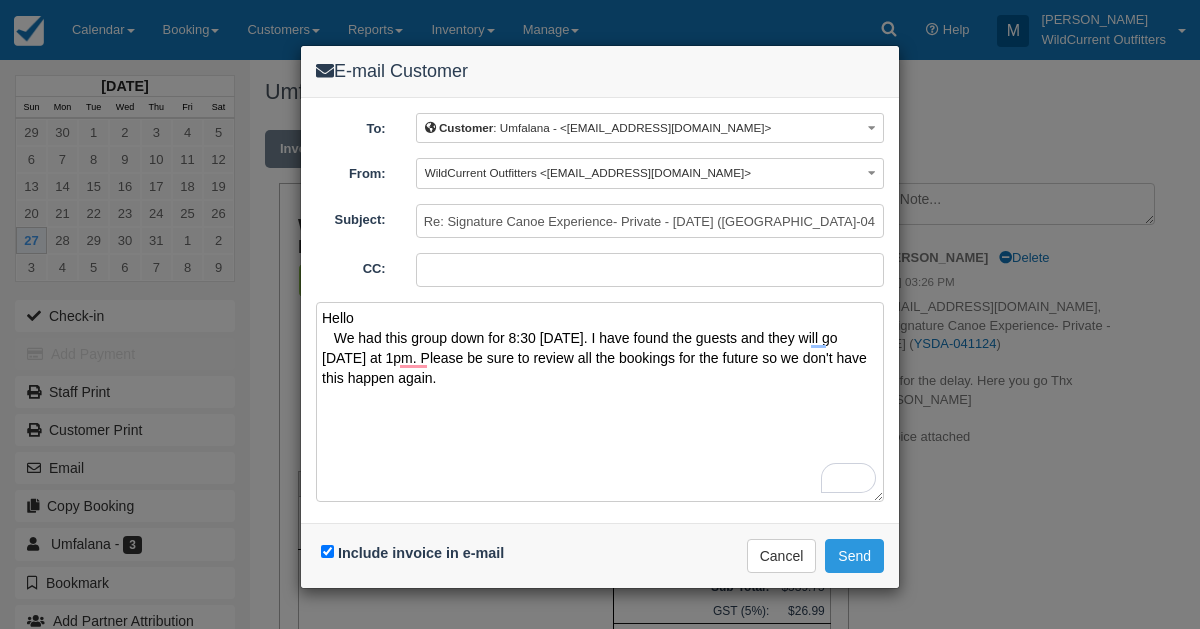 click on "Hello
We had this group down for 8:30 today. I have found the guests and they will go tomorrow at 1pm. Please be sure to review all the bookings for the future so we don't have this happen again." at bounding box center [600, 402] 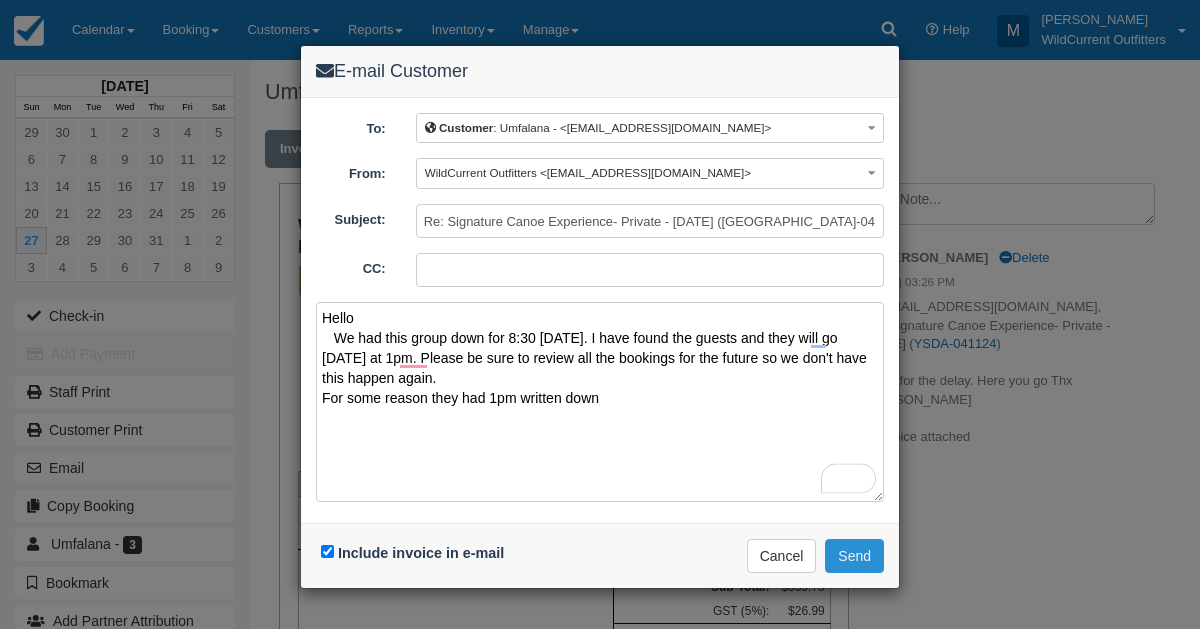 type on "Hello
We had this group down for 8:30 today. I have found the guests and they will go tomorrow at 1pm. Please be sure to review all the bookings for the future so we don't have this happen again.
For some reason they had 1pm written down" 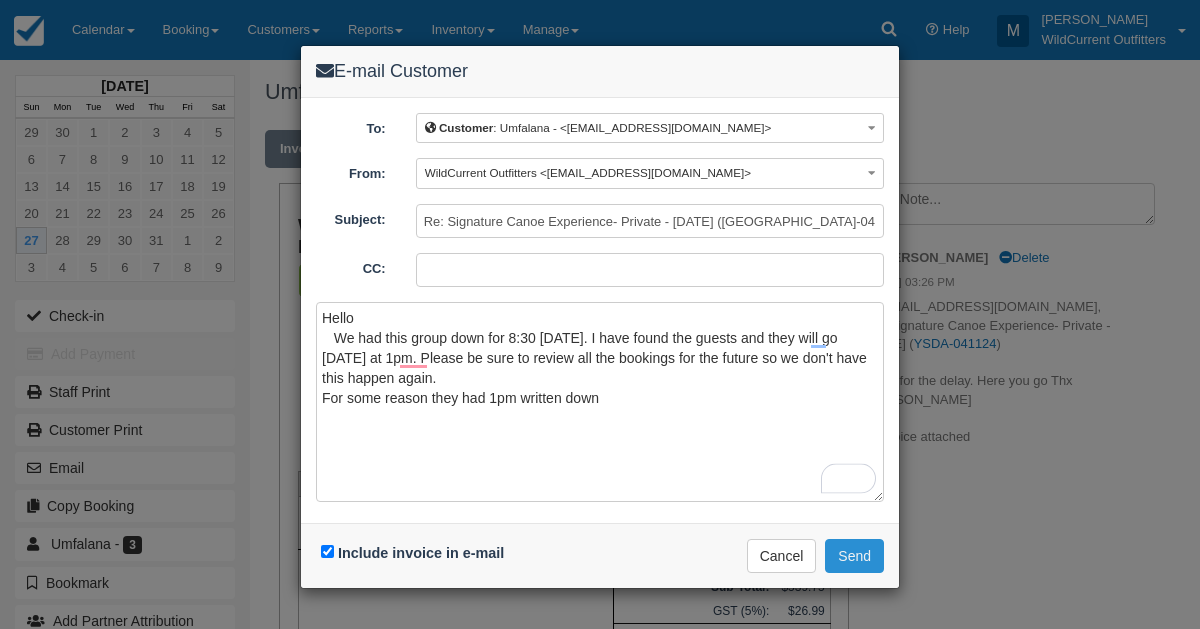 click on "Send" at bounding box center (854, 556) 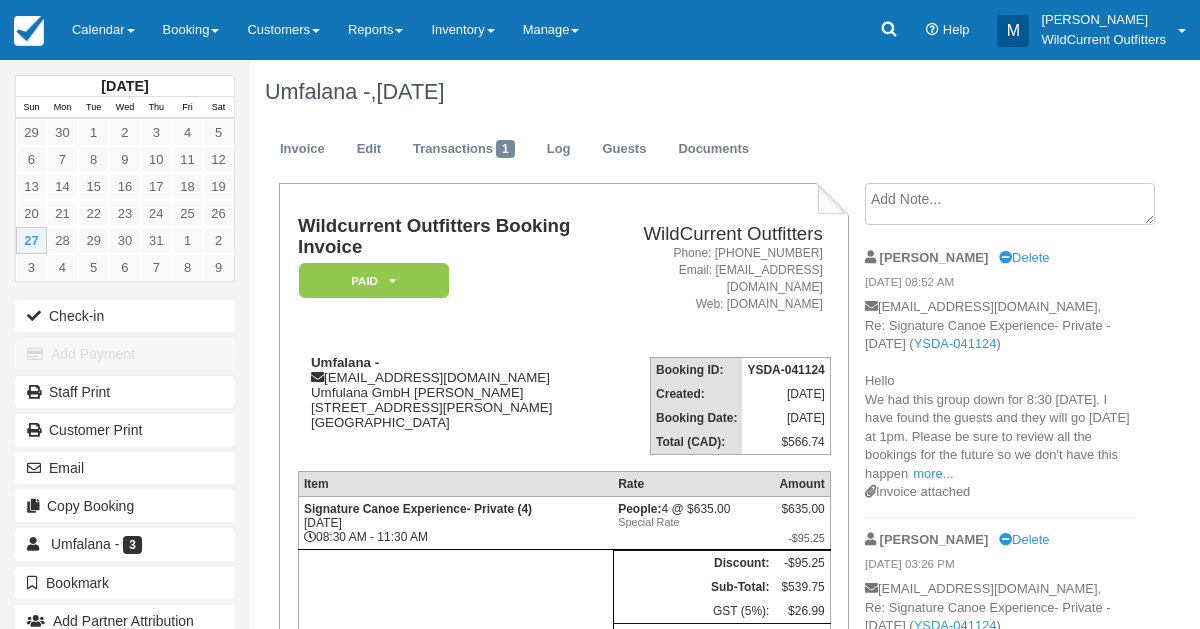 scroll, scrollTop: 0, scrollLeft: 0, axis: both 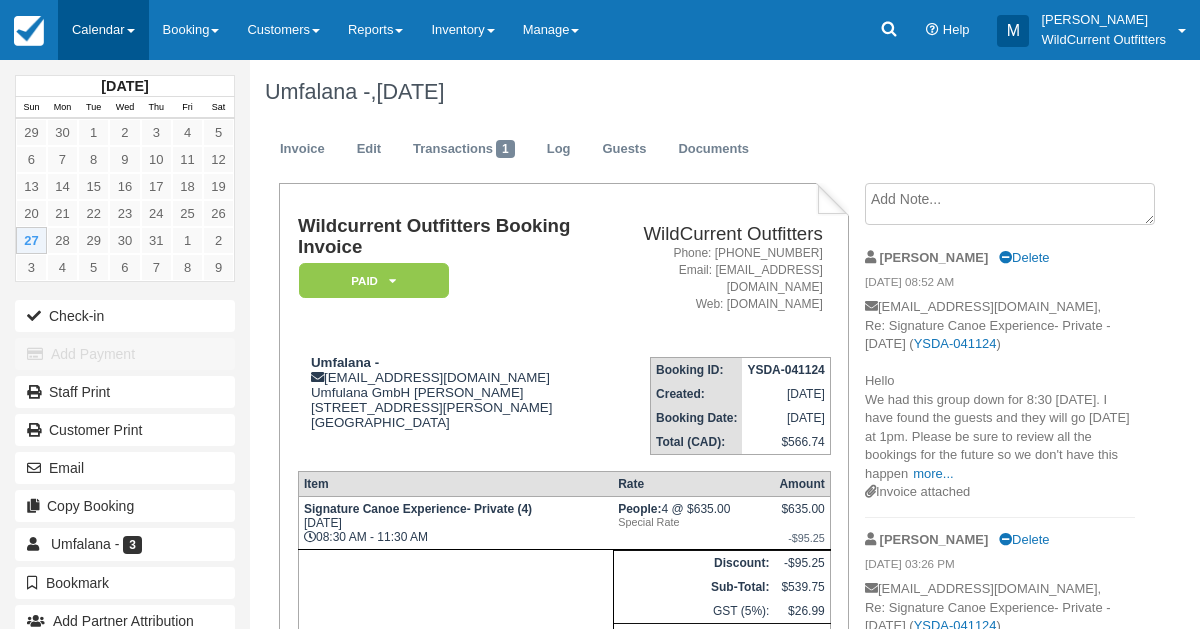 click on "Calendar" at bounding box center (103, 30) 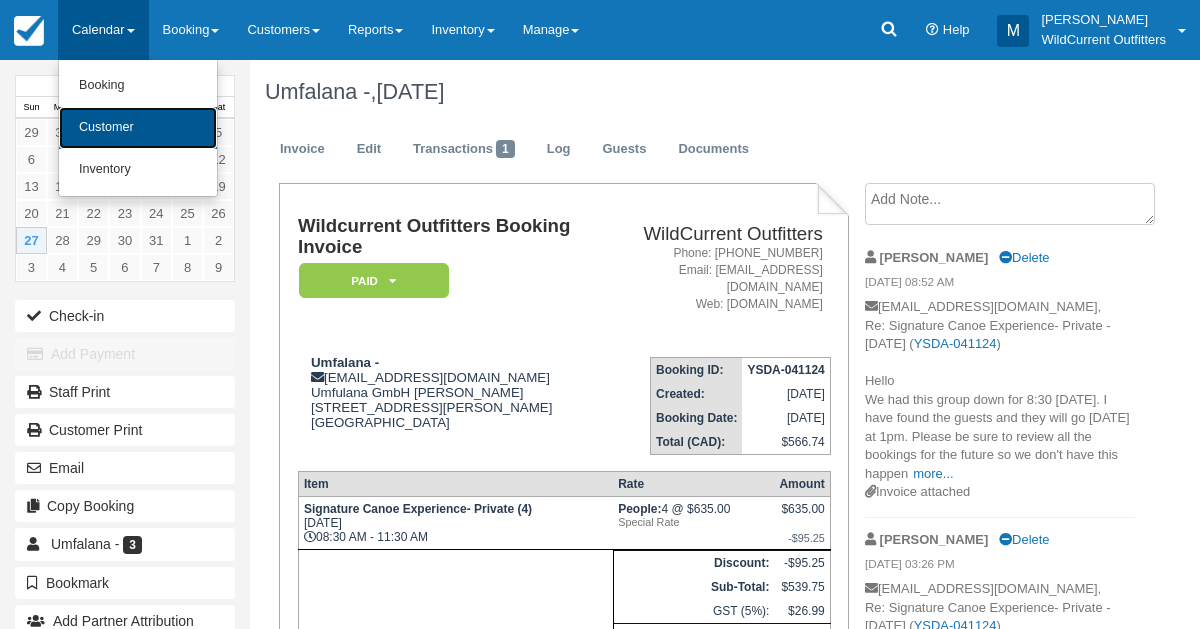 click on "Customer" at bounding box center [138, 128] 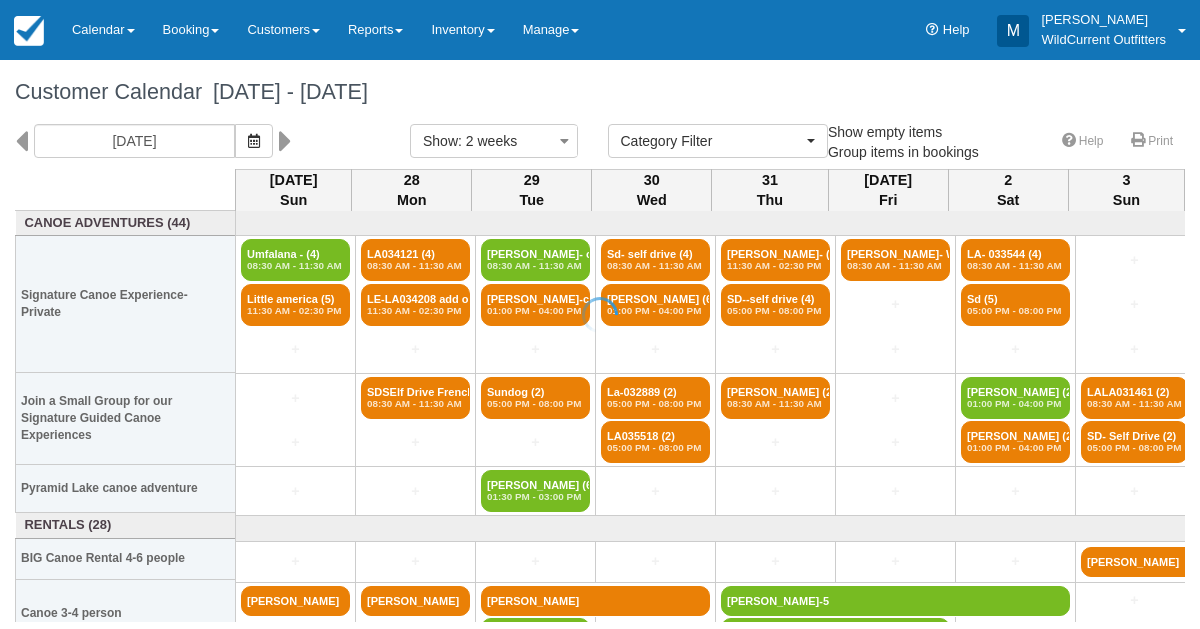 select 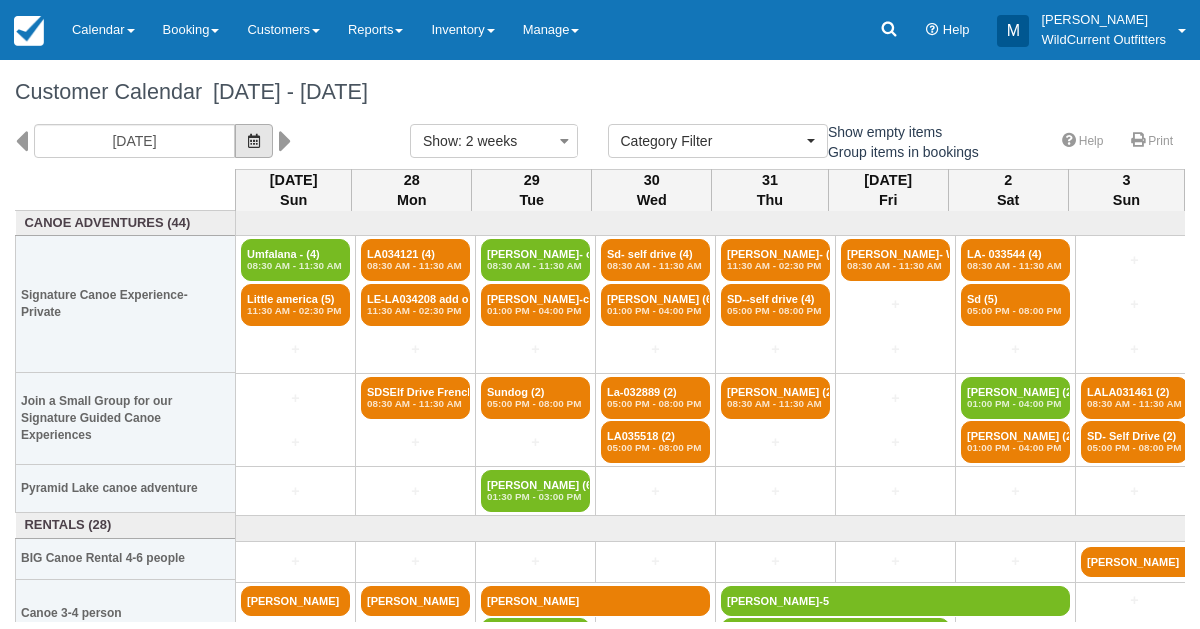 click at bounding box center (254, 141) 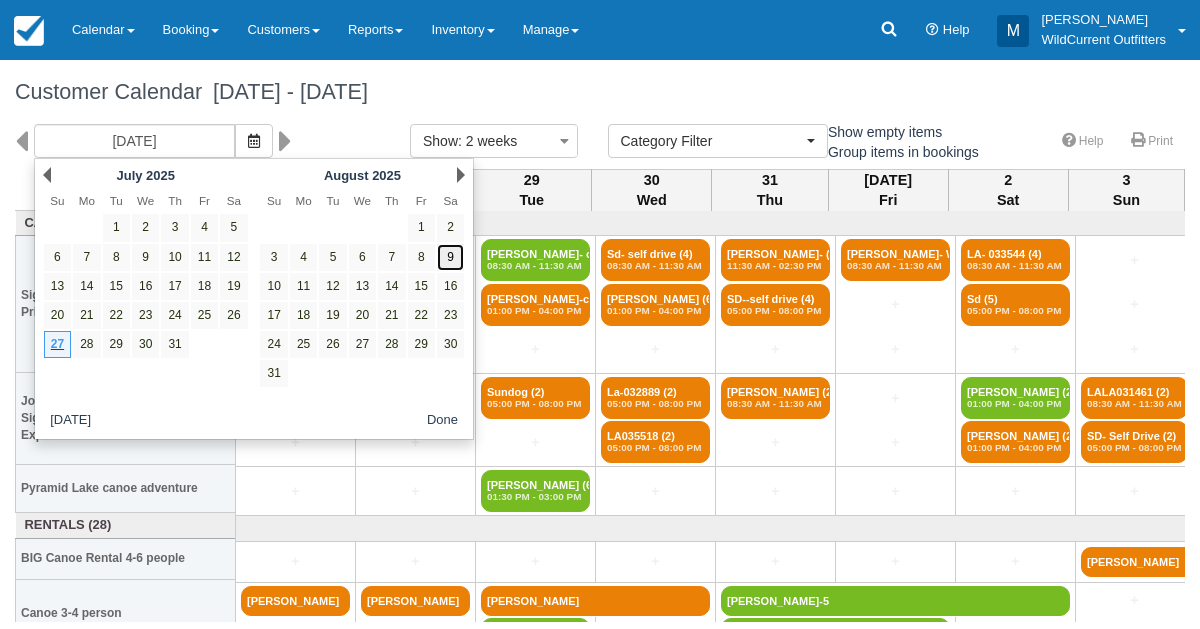 click on "9" at bounding box center [450, 257] 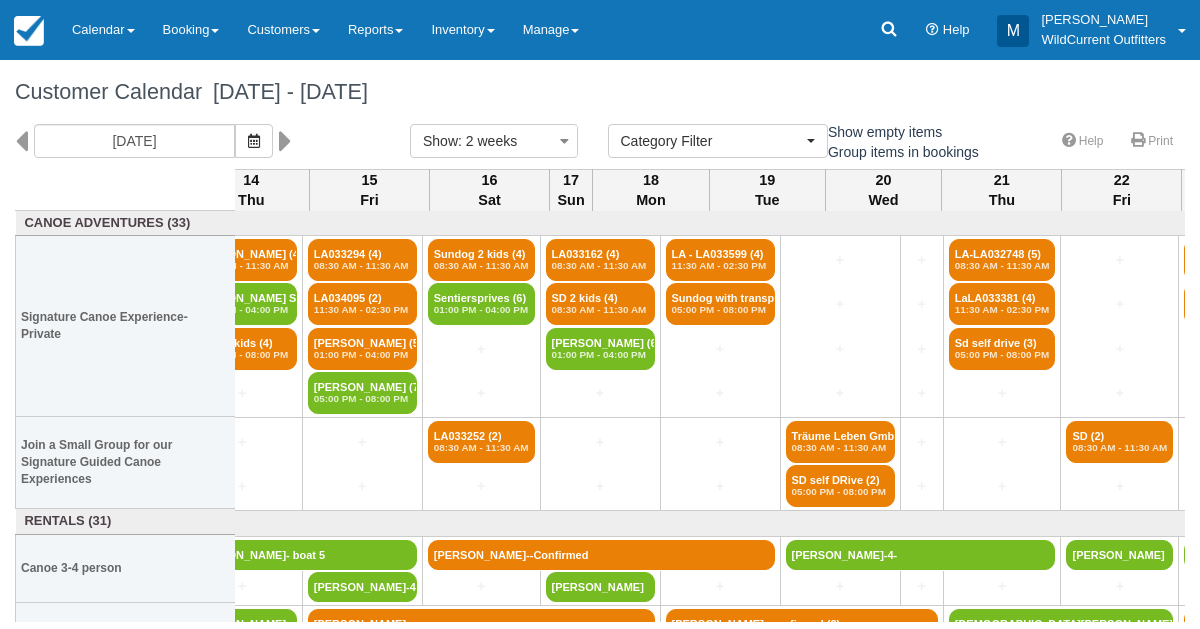 scroll, scrollTop: 0, scrollLeft: 748, axis: horizontal 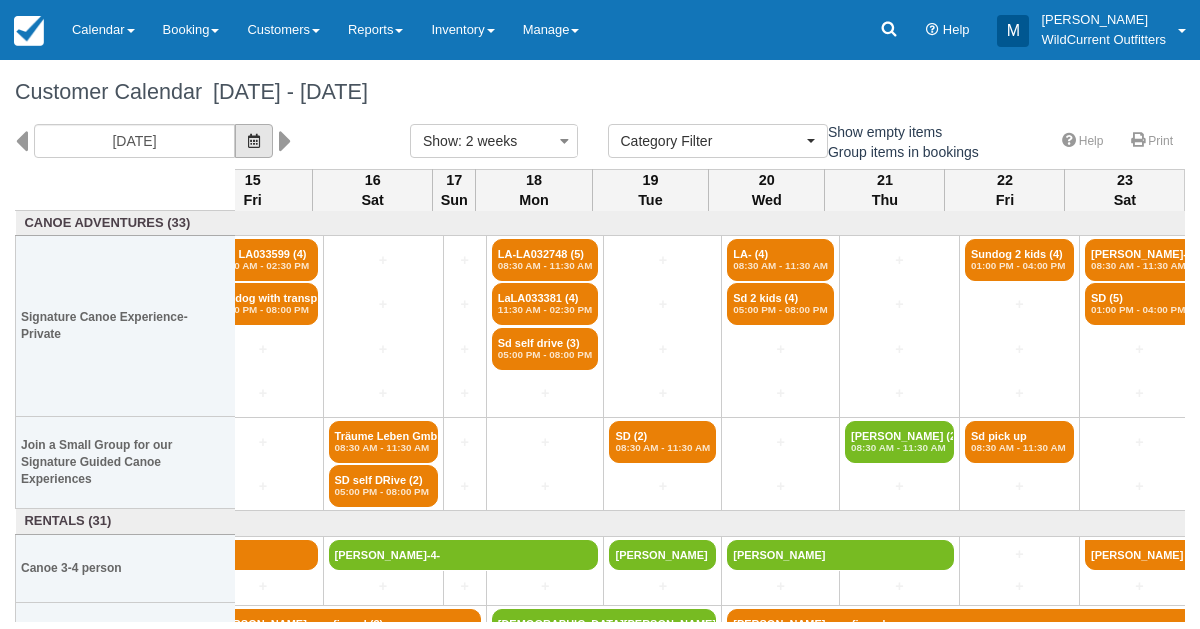 click at bounding box center [254, 141] 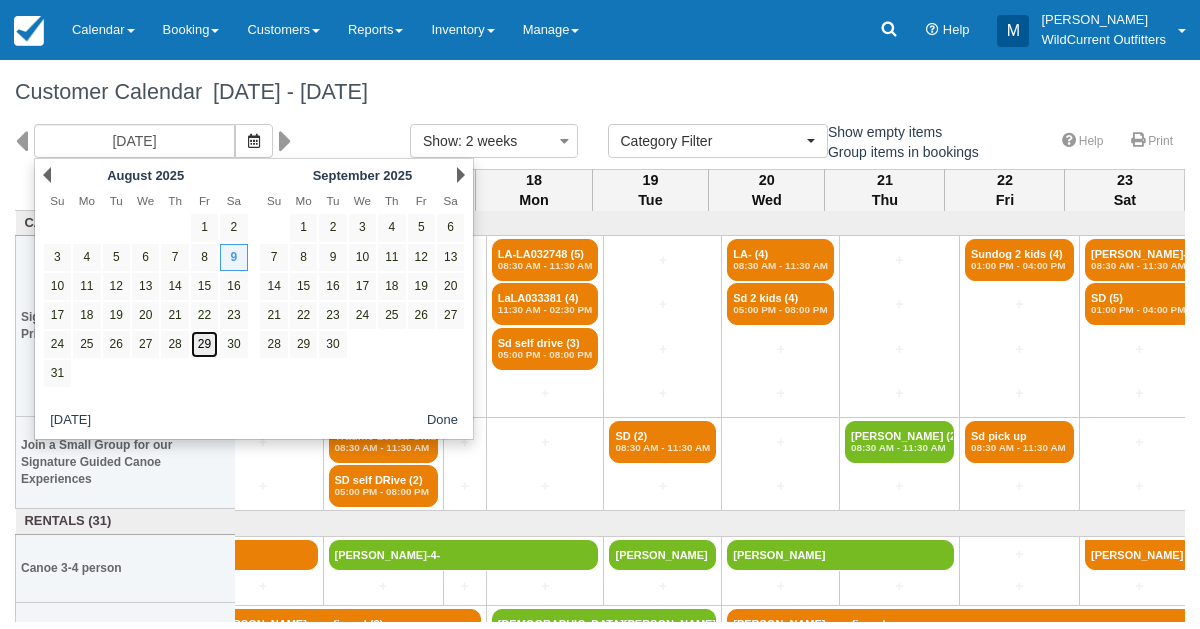 click on "29" at bounding box center [204, 344] 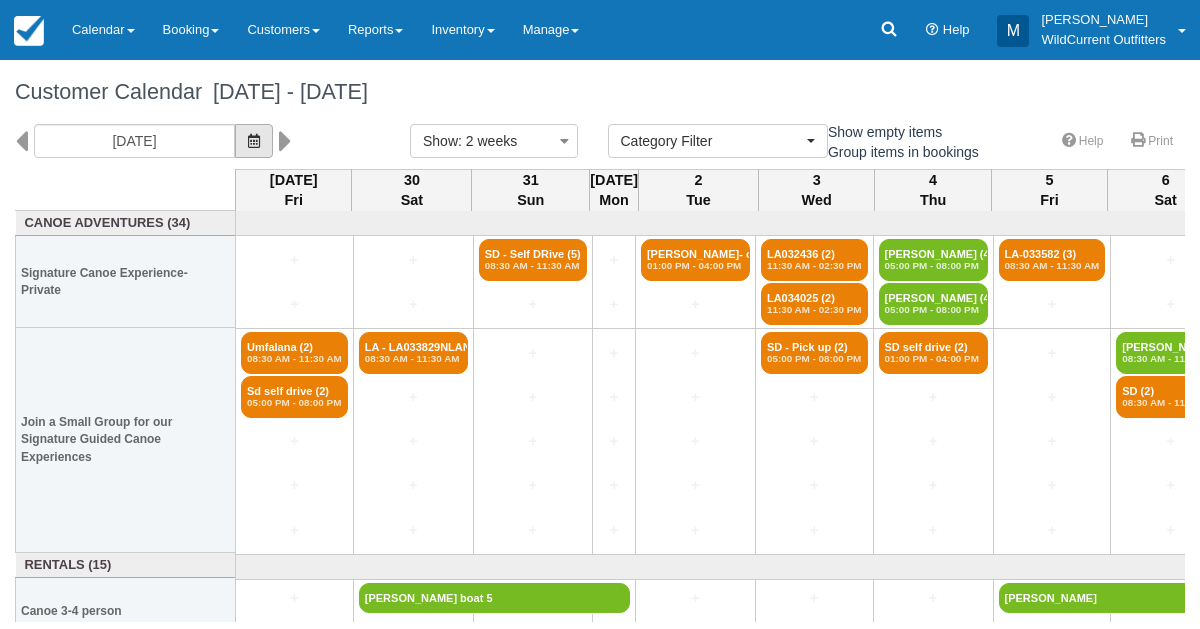 click at bounding box center (254, 141) 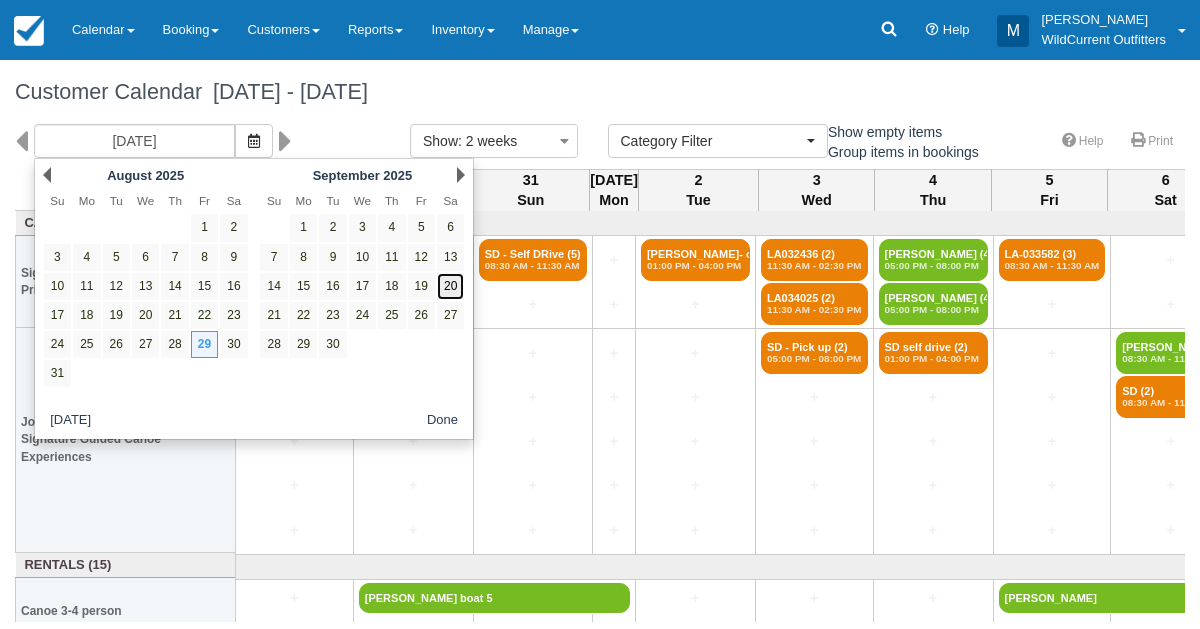 click on "20" at bounding box center [450, 286] 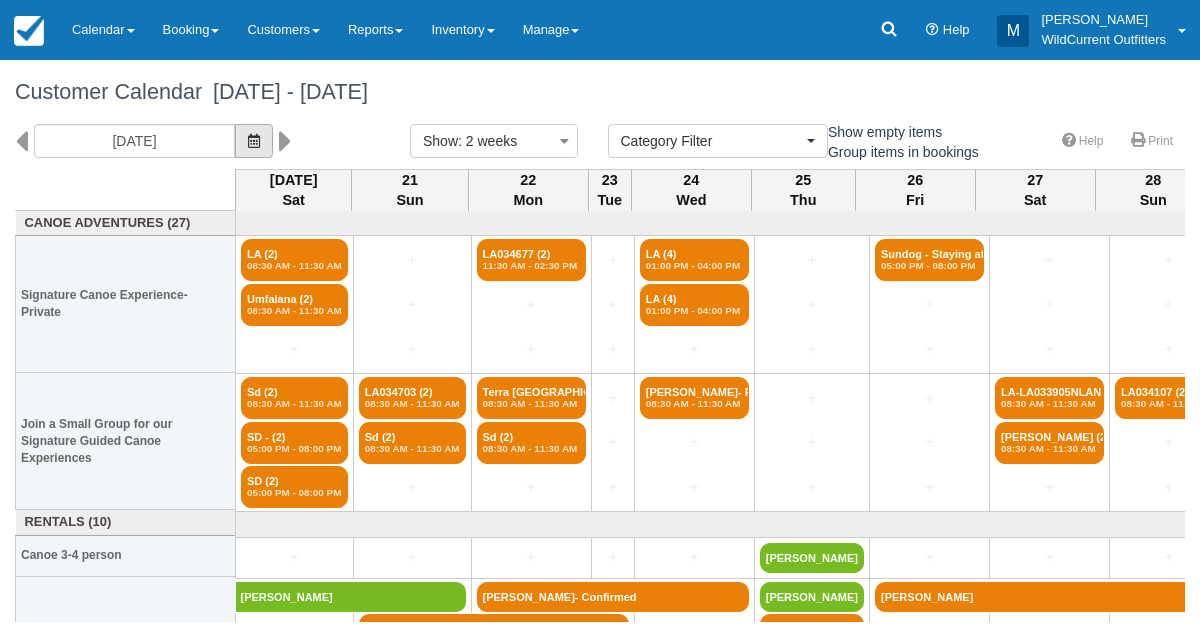 click at bounding box center [254, 141] 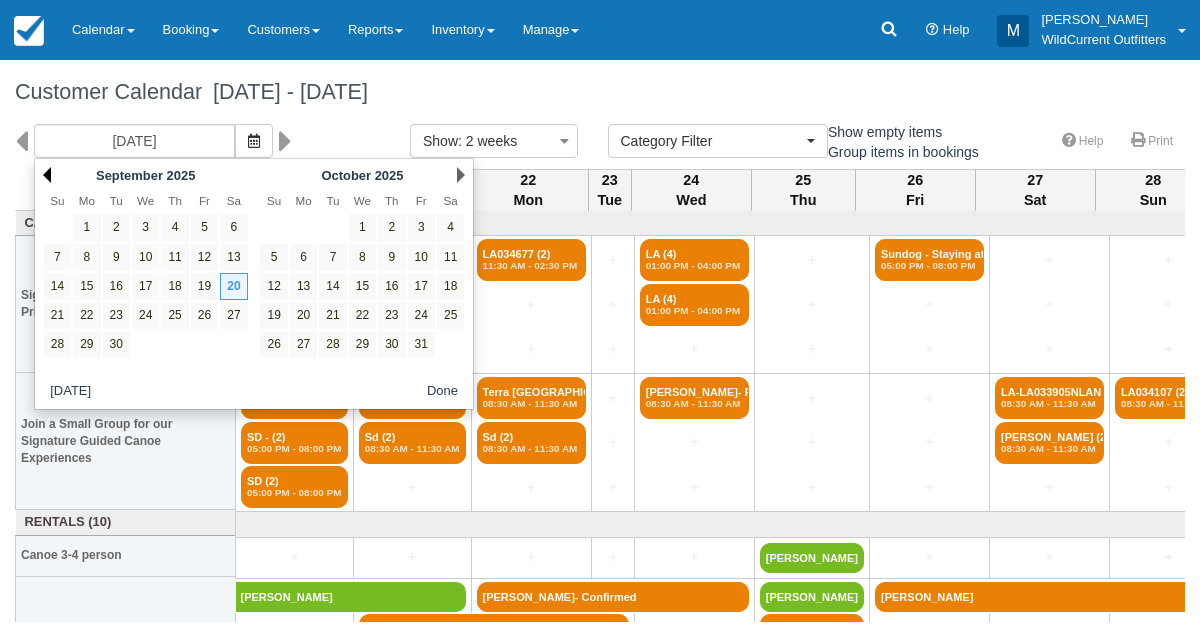 click on "Prev" at bounding box center (47, 175) 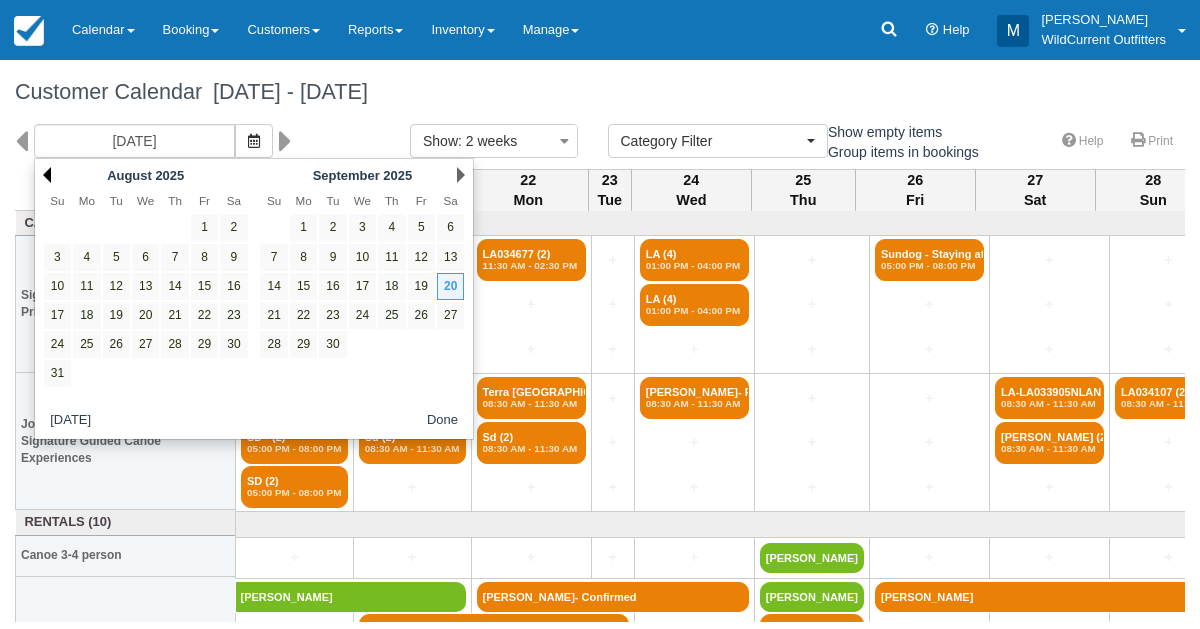 click on "Prev" at bounding box center (47, 175) 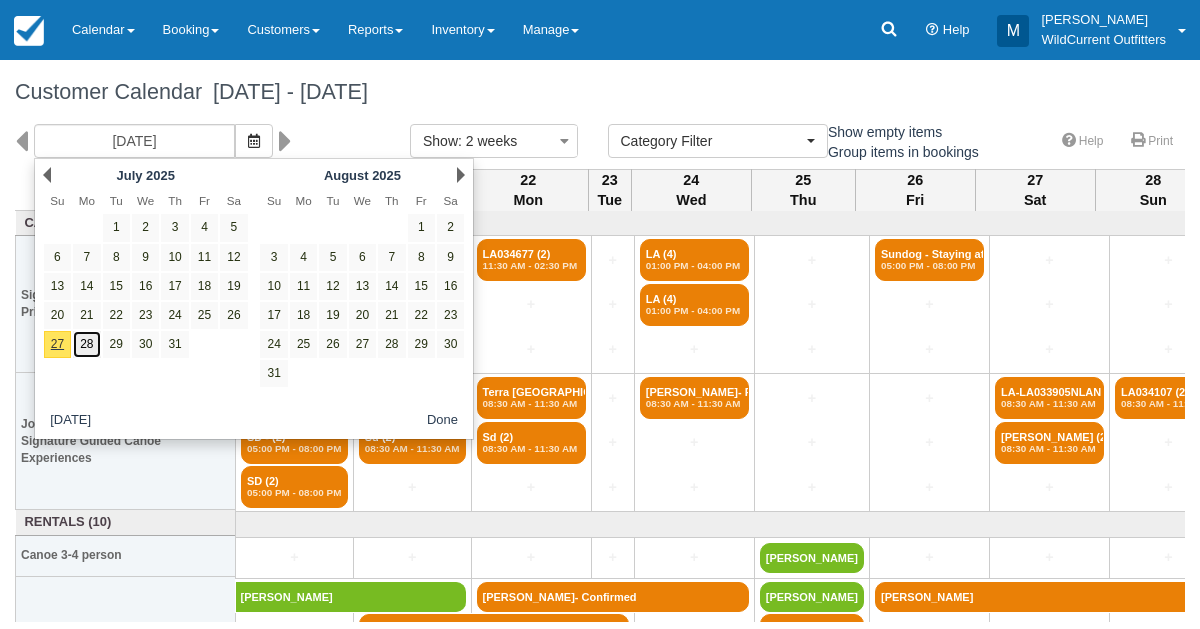 click on "28" at bounding box center (86, 344) 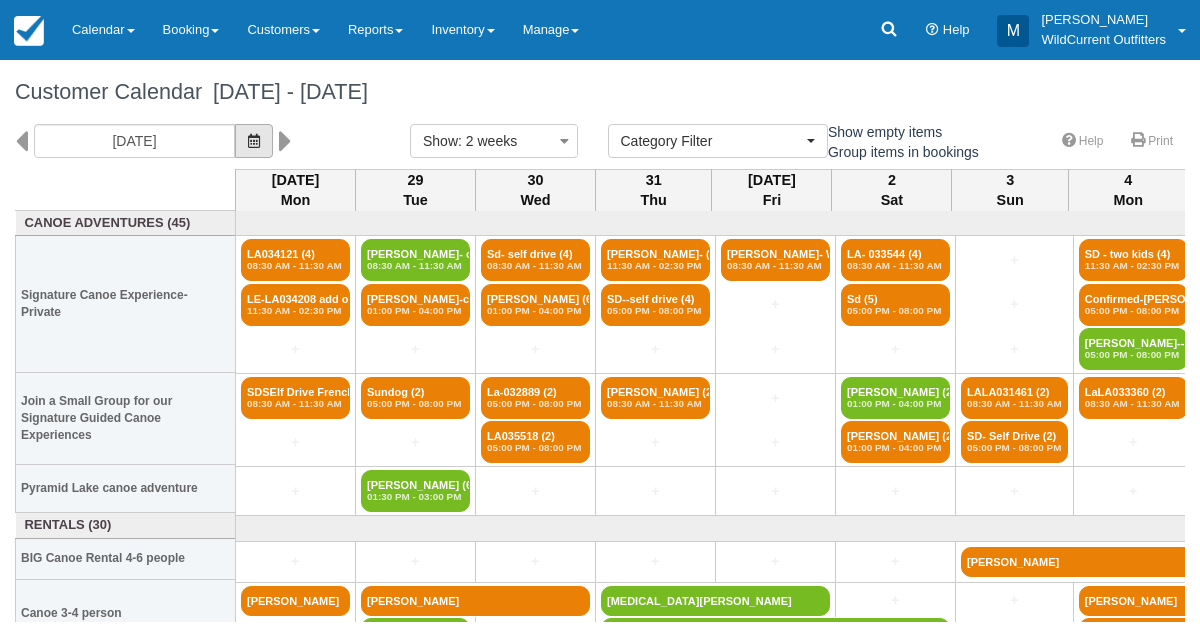 click at bounding box center [254, 141] 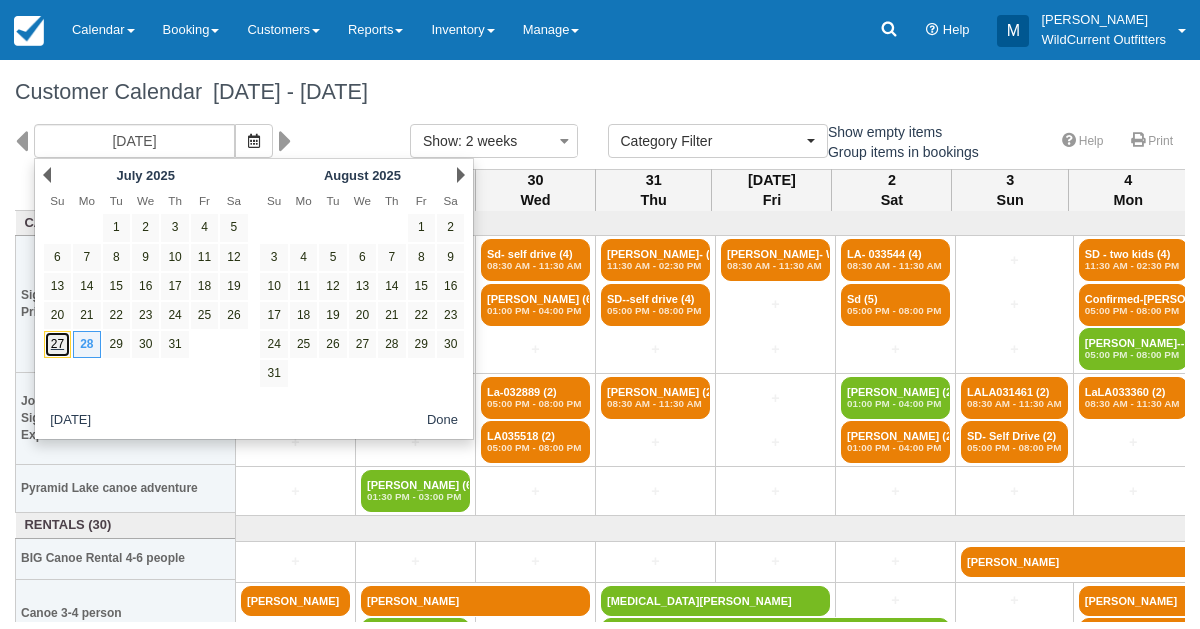 click on "27" at bounding box center [57, 344] 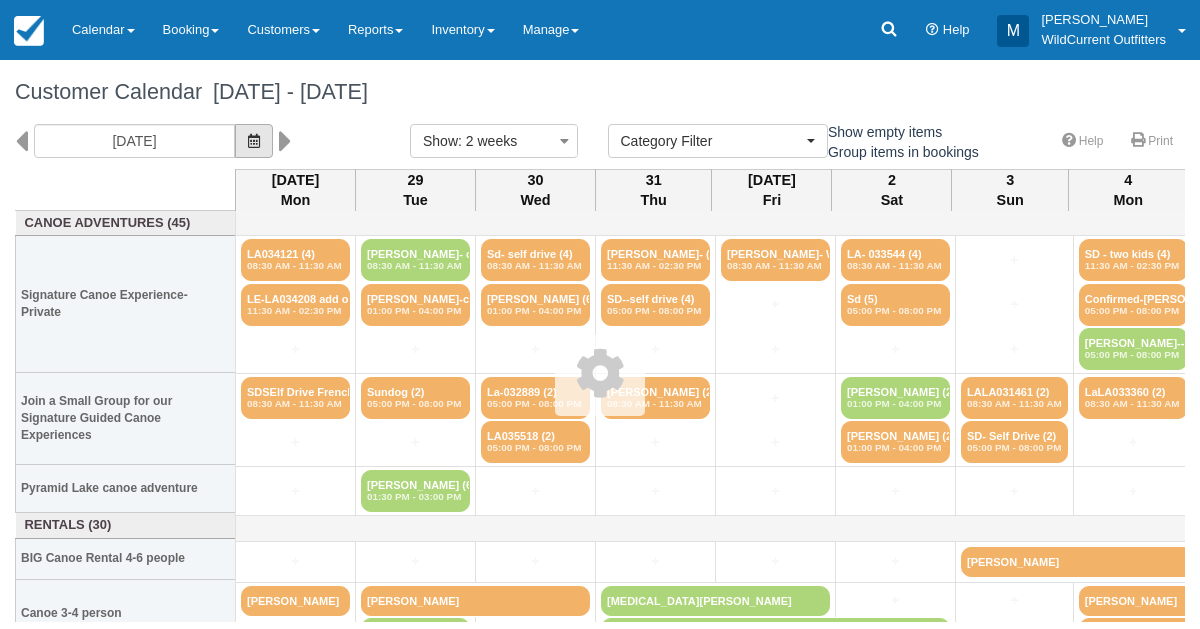 click at bounding box center (254, 141) 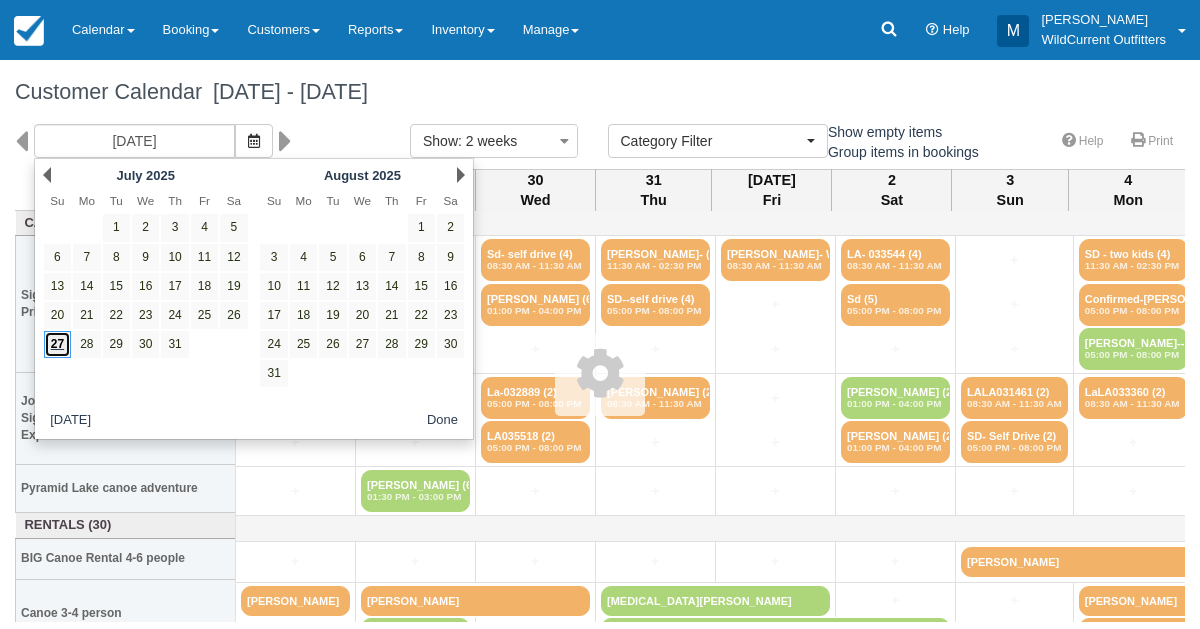 click on "27" at bounding box center (57, 344) 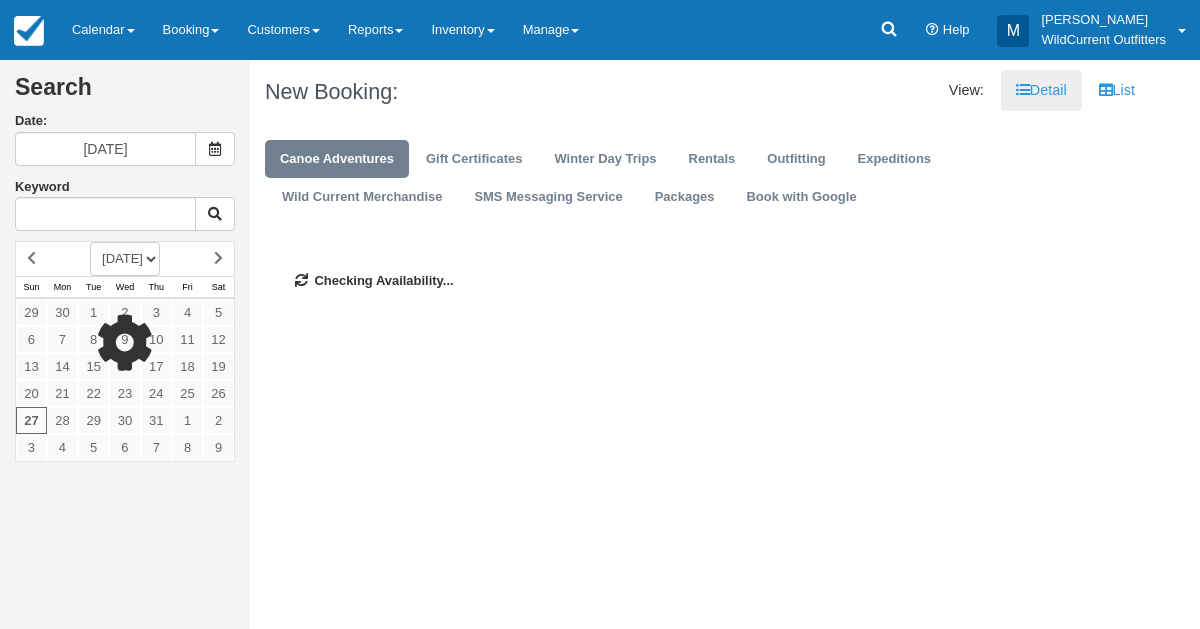 scroll, scrollTop: 0, scrollLeft: 0, axis: both 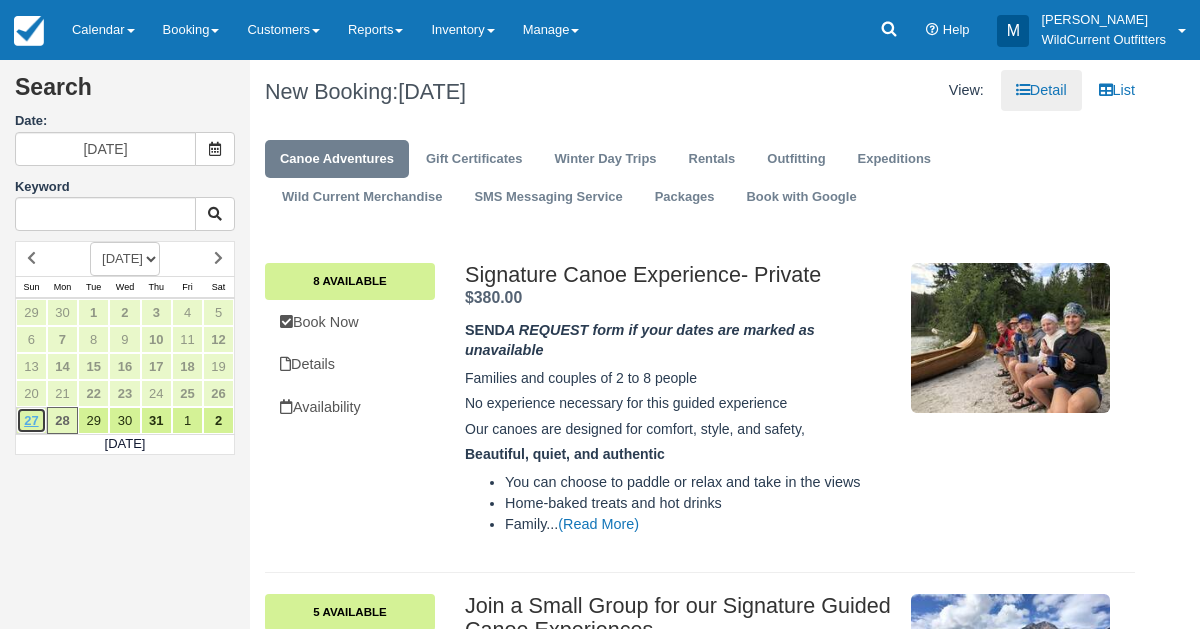 click on "27" at bounding box center [31, 420] 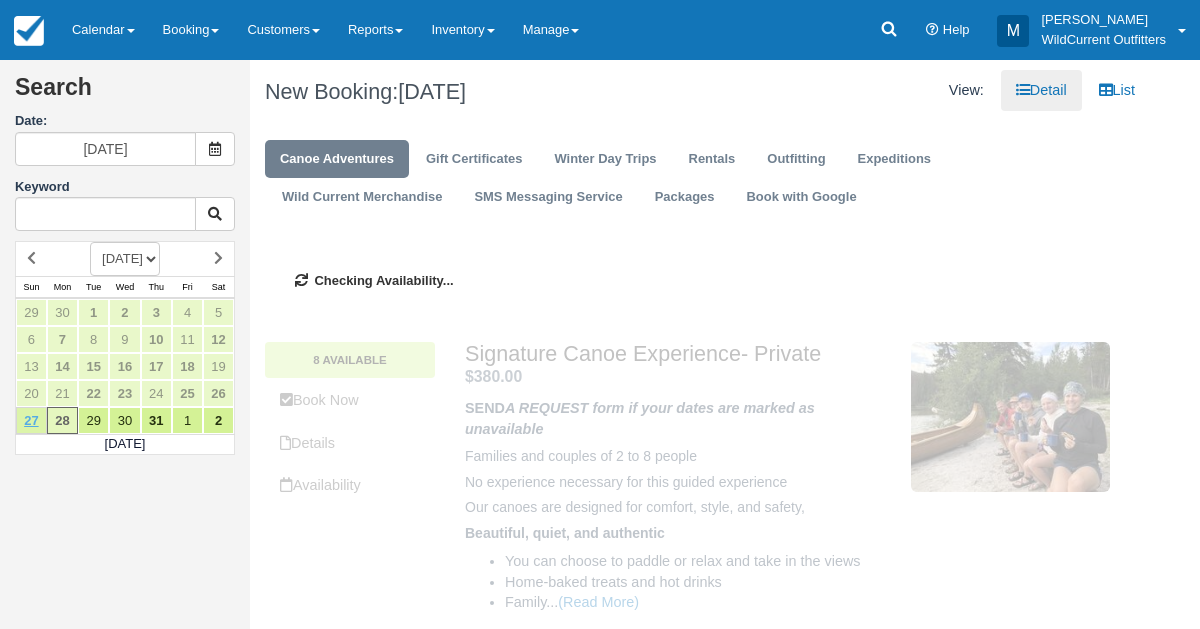 type on "[DATE]" 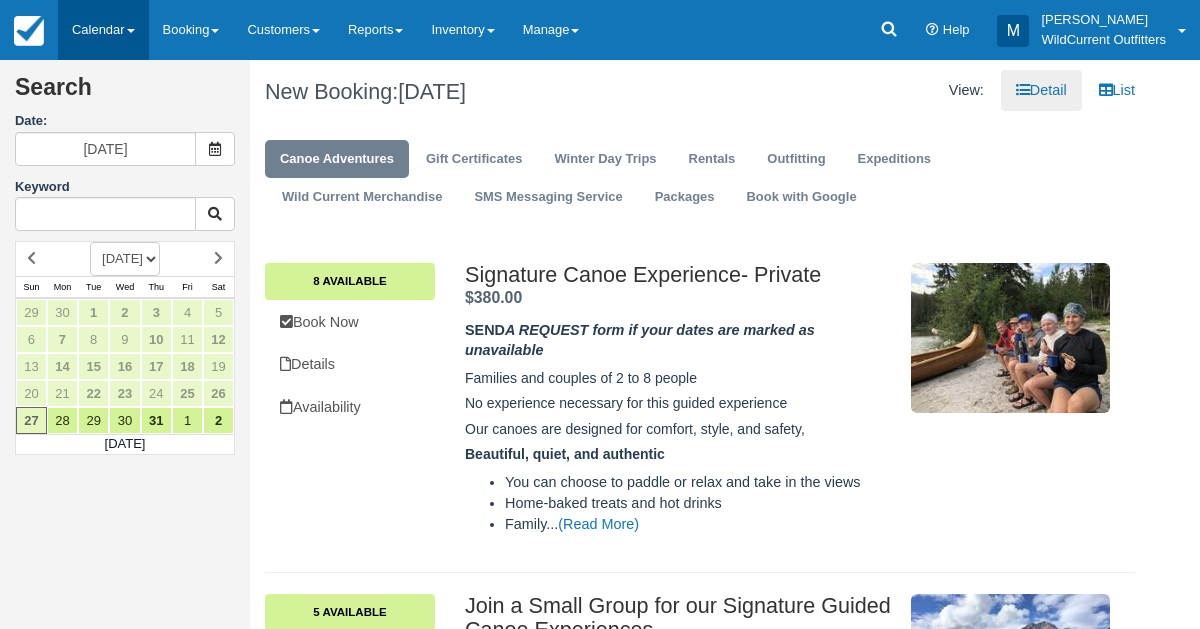 click on "Calendar" at bounding box center (103, 30) 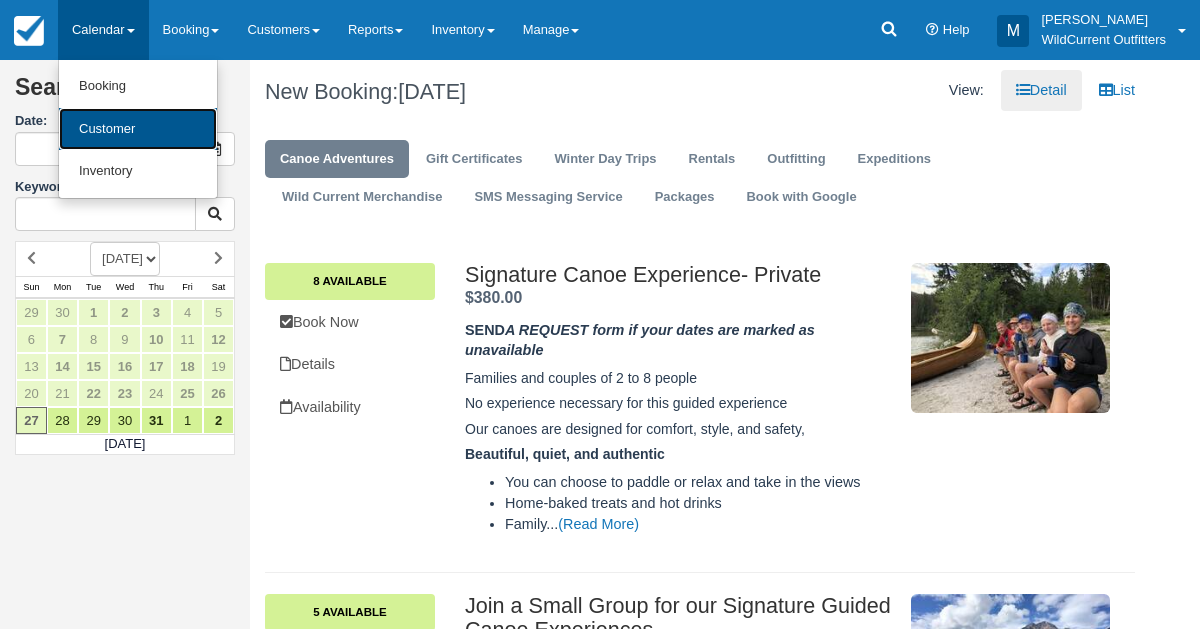 click on "Customer" at bounding box center (138, 129) 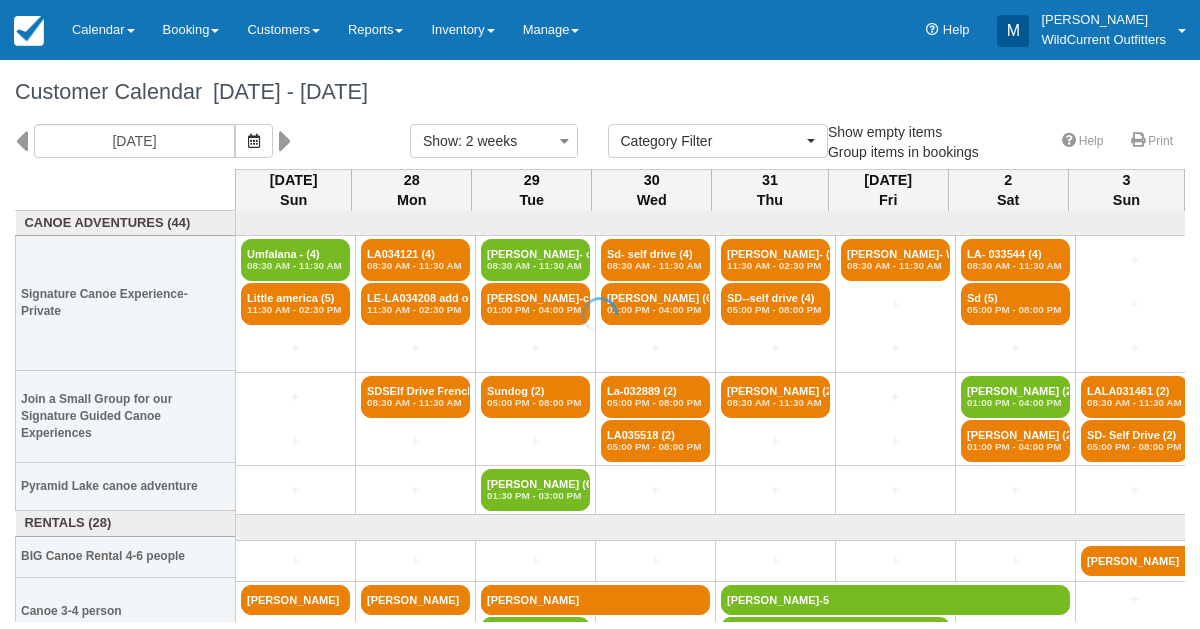 select 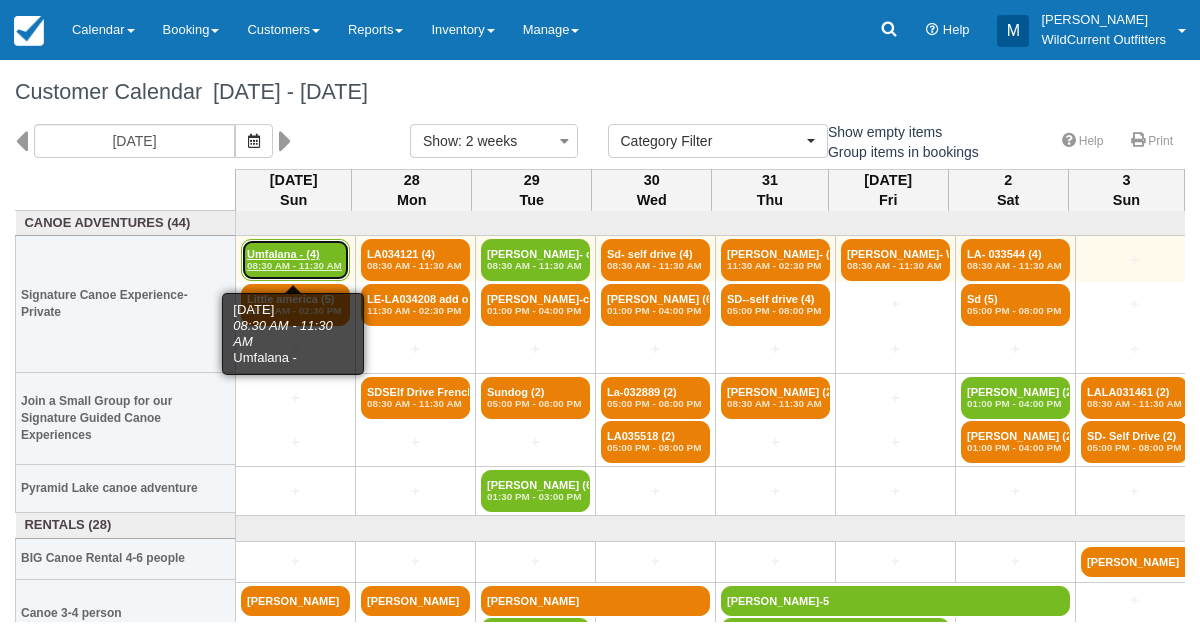 click on "Umfalana - (4)  08:30 AM - 11:30 AM" at bounding box center (295, 260) 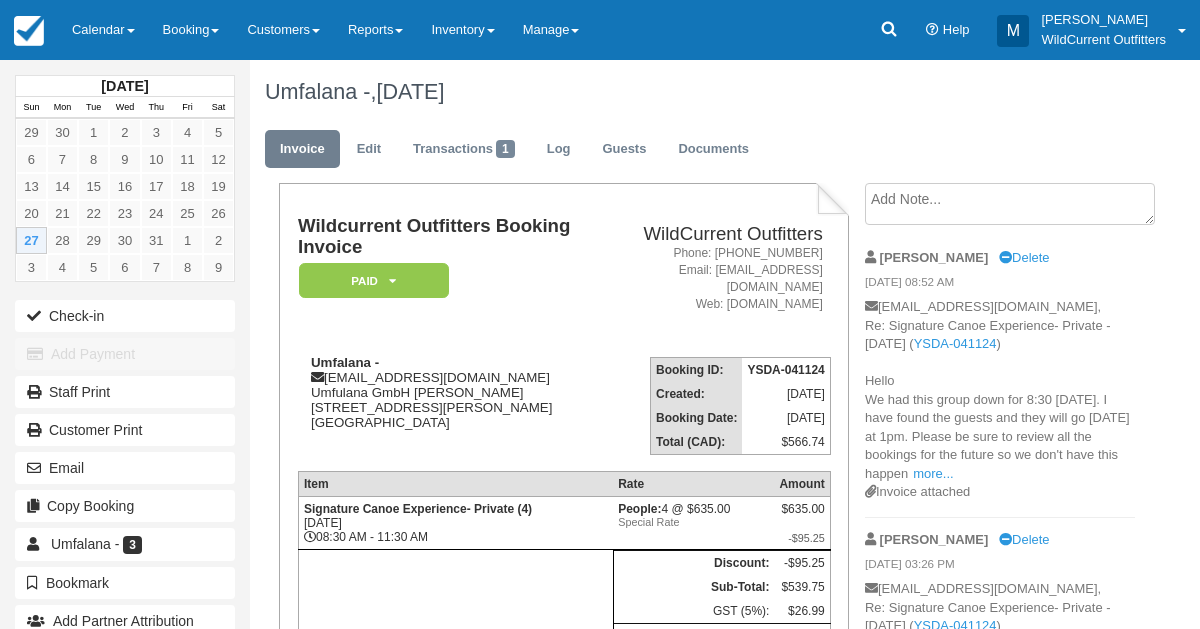scroll, scrollTop: 0, scrollLeft: 0, axis: both 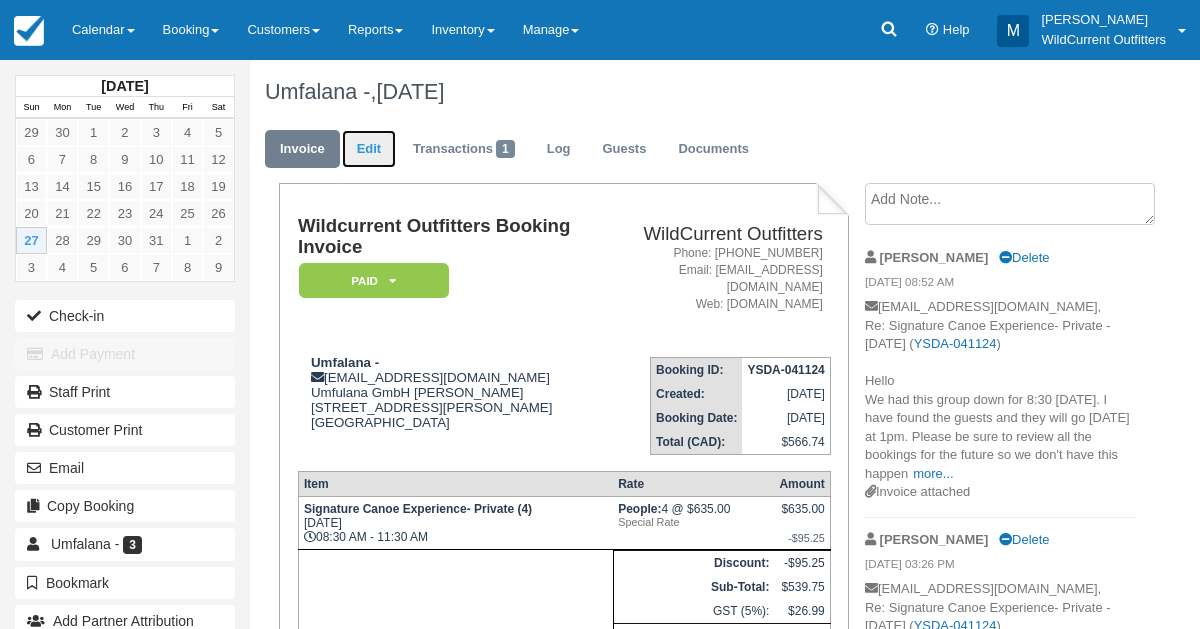 click on "Edit" at bounding box center [369, 149] 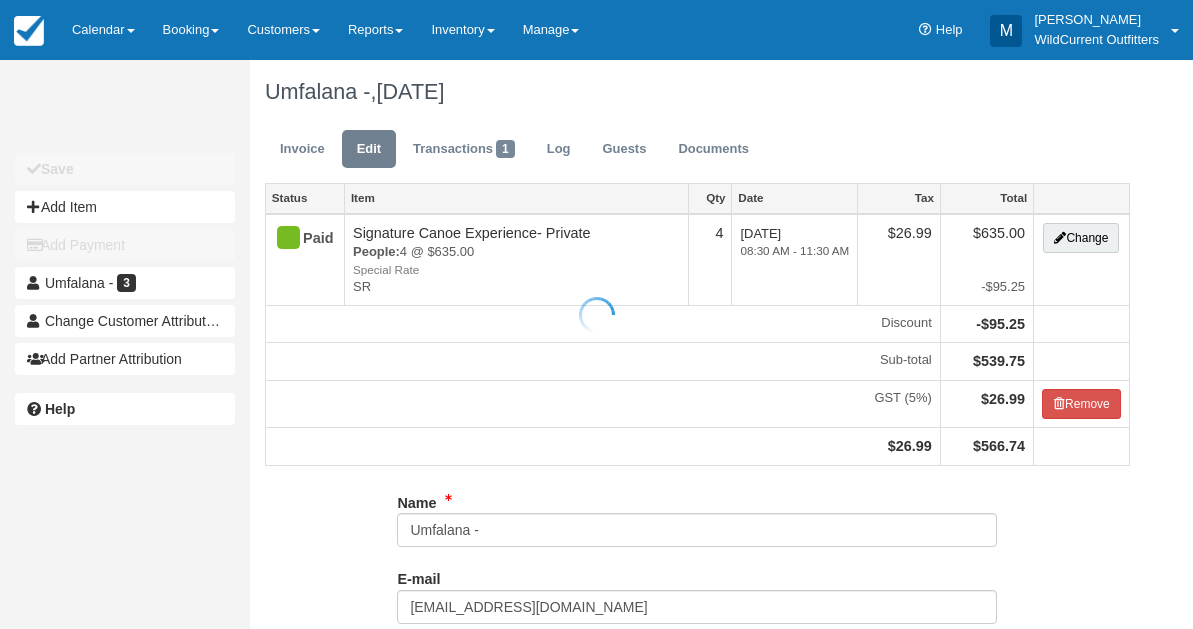 scroll, scrollTop: 0, scrollLeft: 0, axis: both 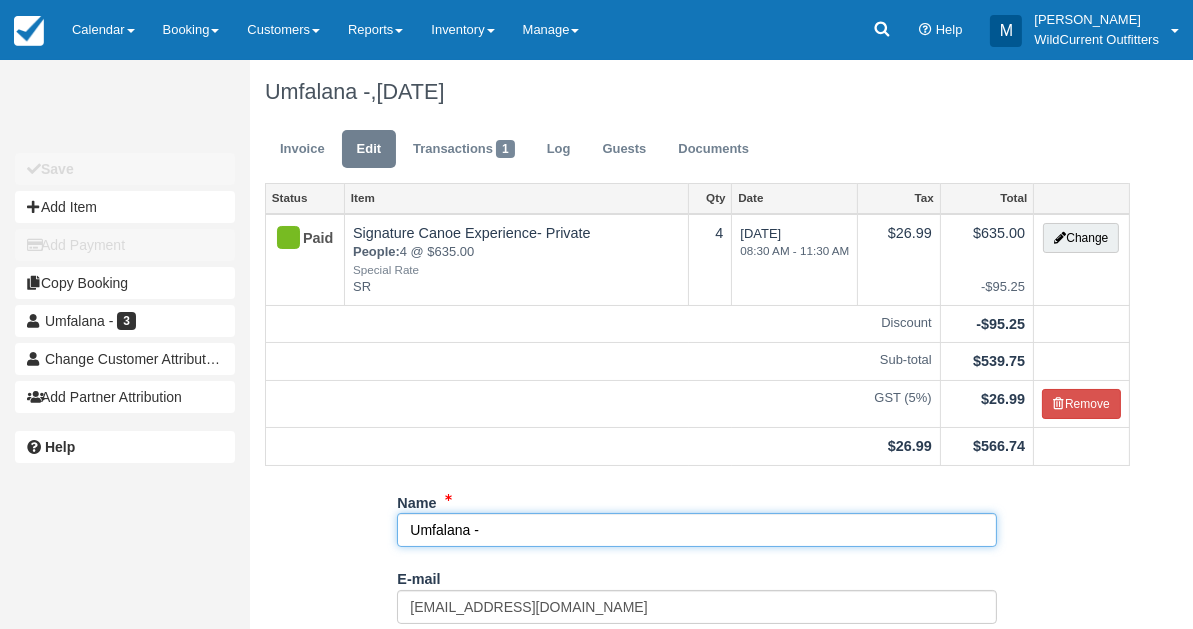 click on "Umfalana -" at bounding box center [697, 530] 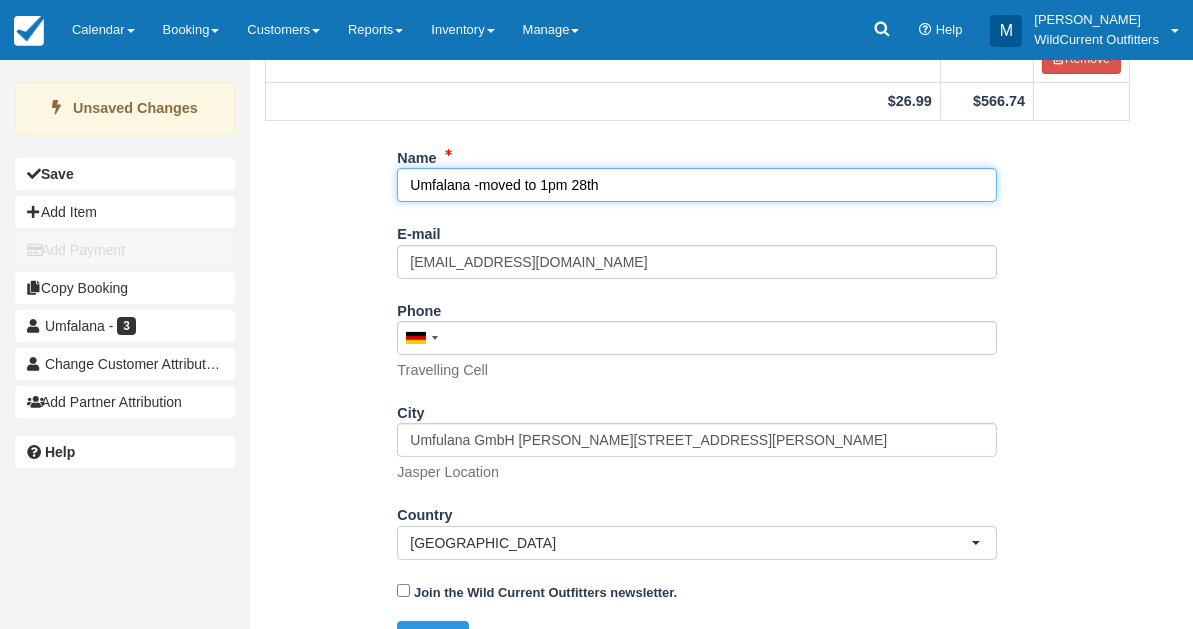scroll, scrollTop: 383, scrollLeft: 0, axis: vertical 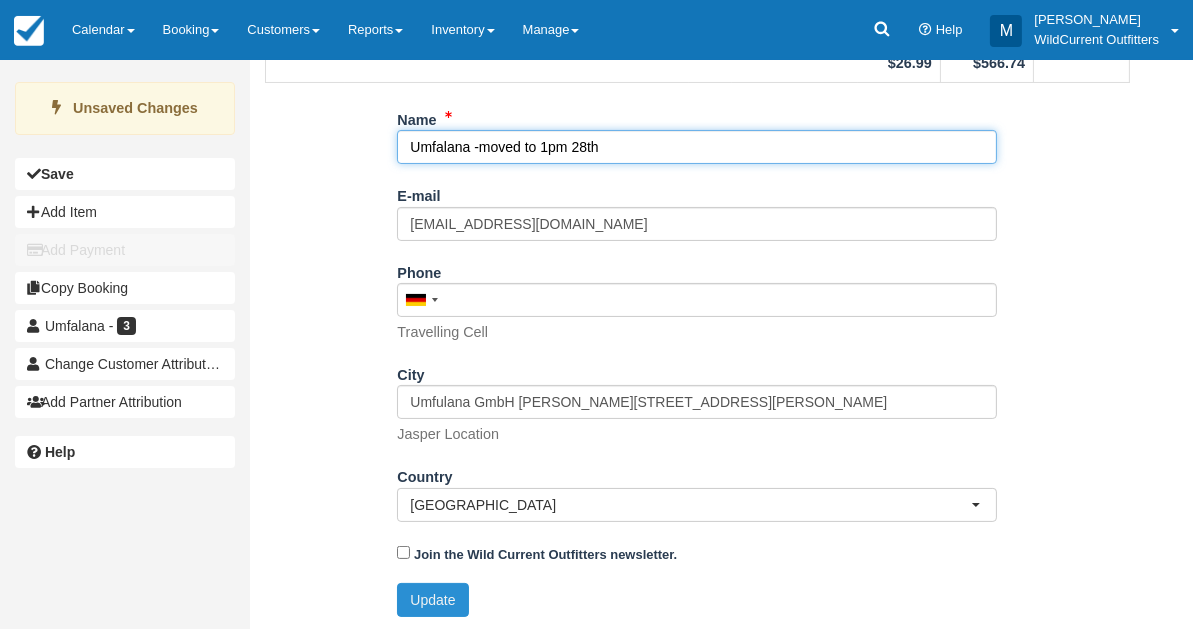 type on "Umfalana -moved to 1pm 28th" 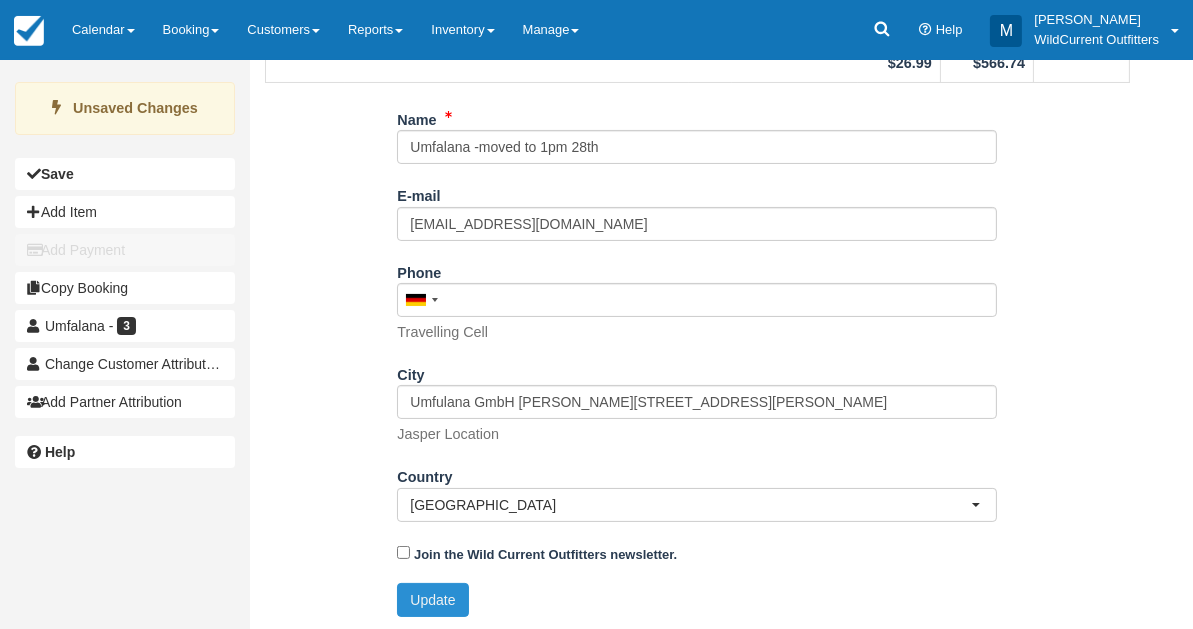 click on "Update" at bounding box center [432, 600] 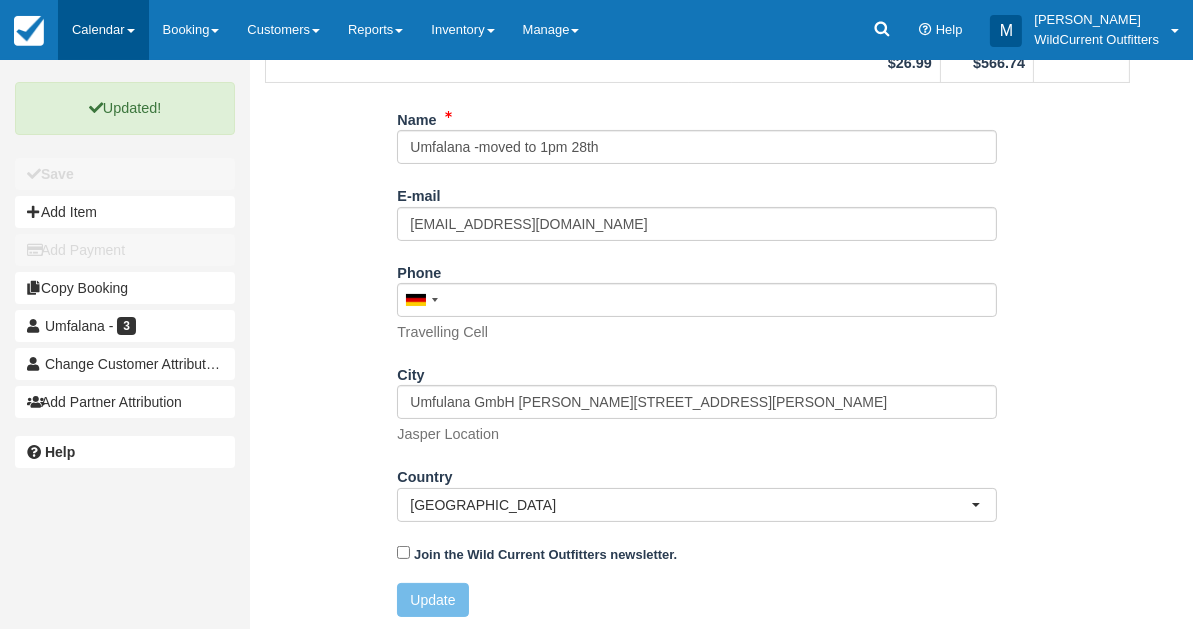 click on "Calendar" at bounding box center (103, 30) 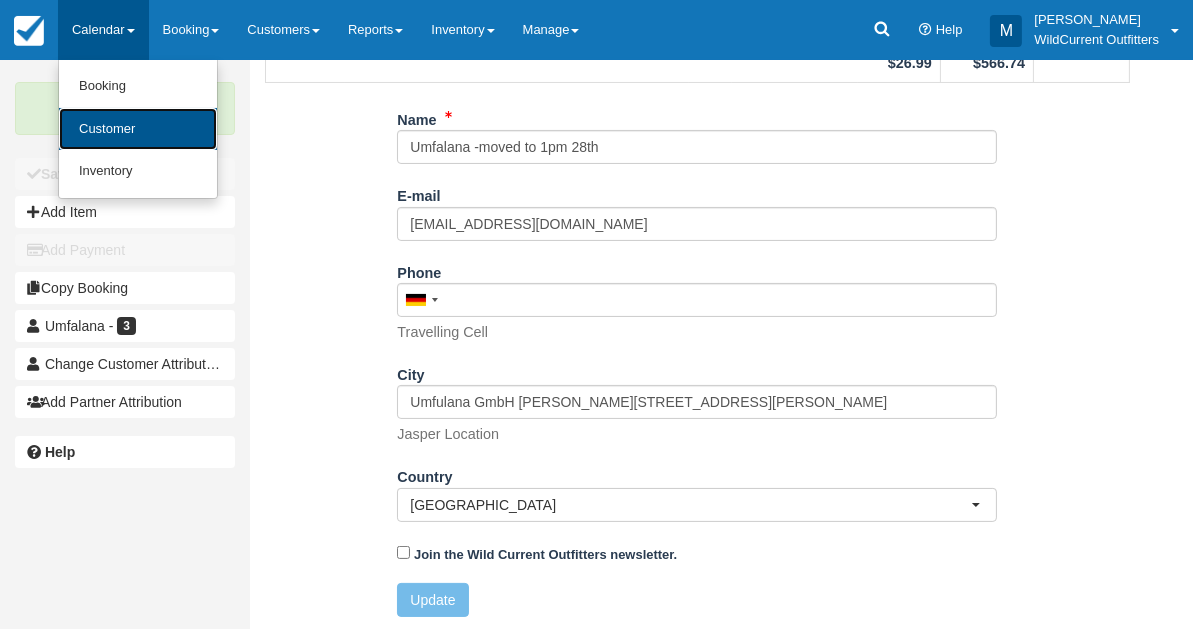 click on "Customer" at bounding box center [138, 129] 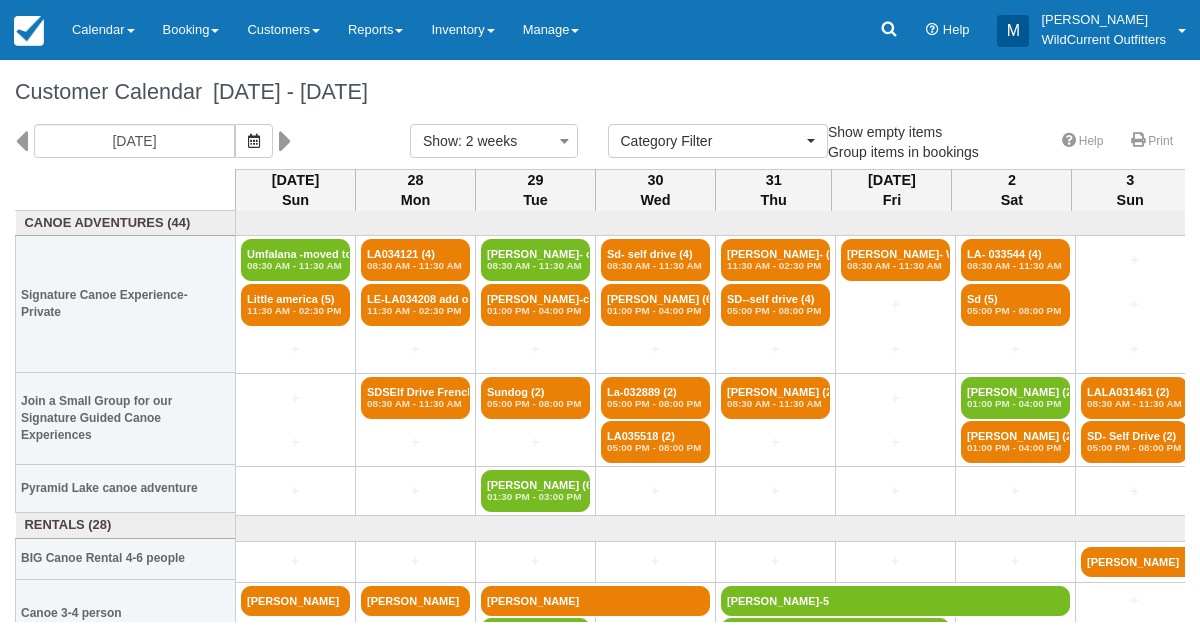 select 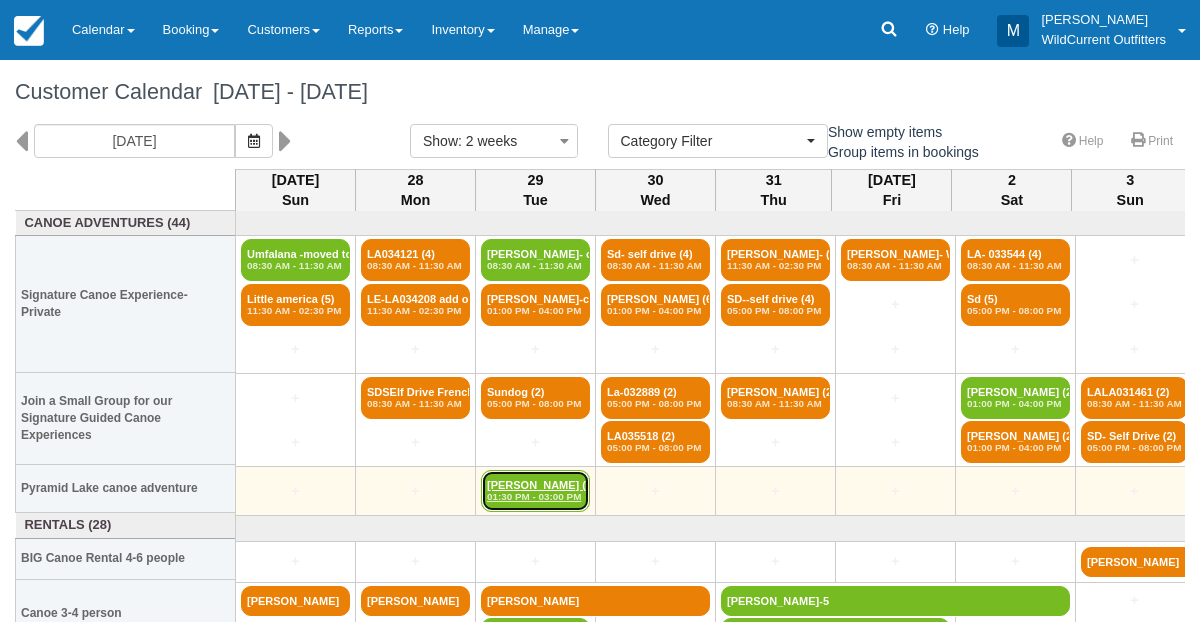 click on "Qureshi (6)  01:30 PM - 03:00 PM" at bounding box center [535, 491] 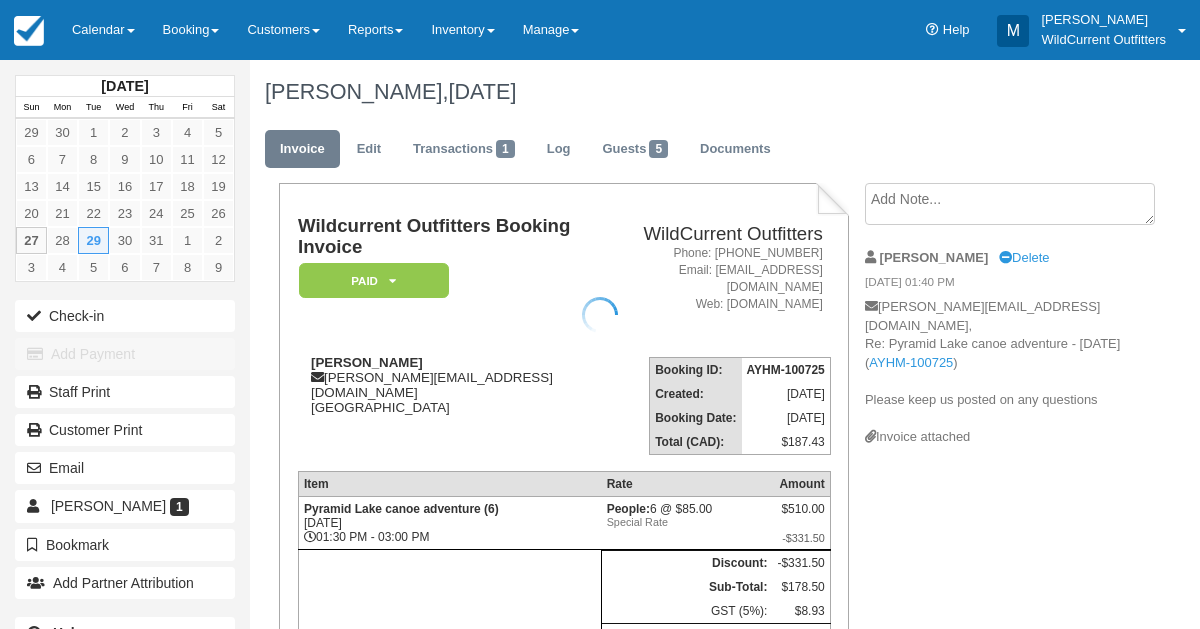 scroll, scrollTop: 0, scrollLeft: 0, axis: both 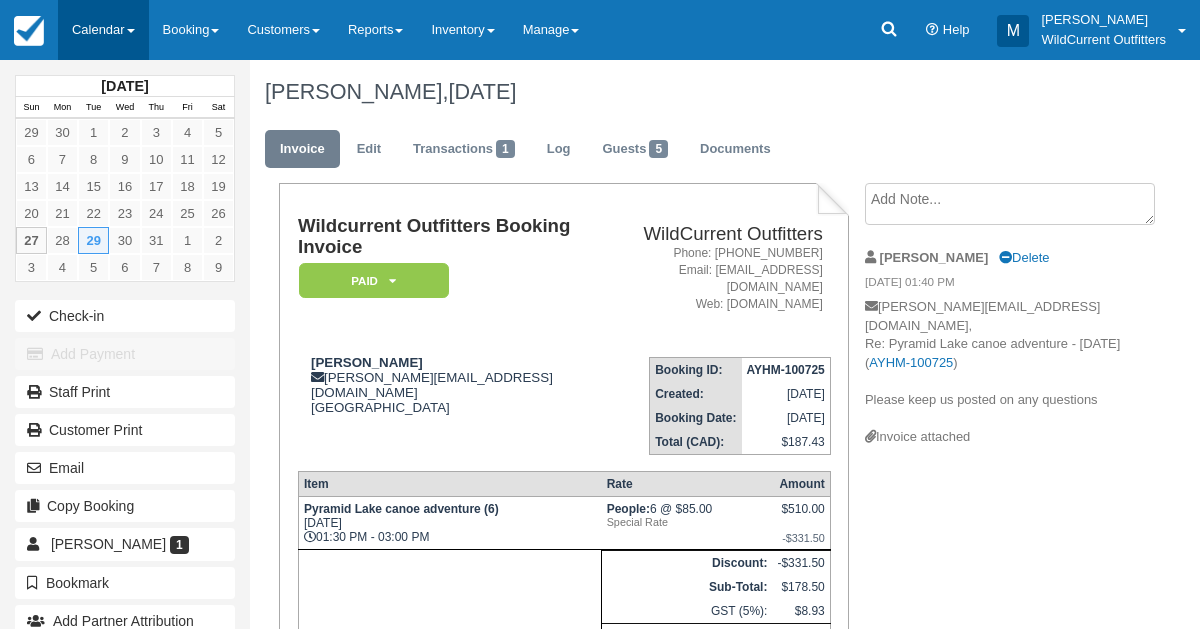 click on "Calendar" at bounding box center (103, 30) 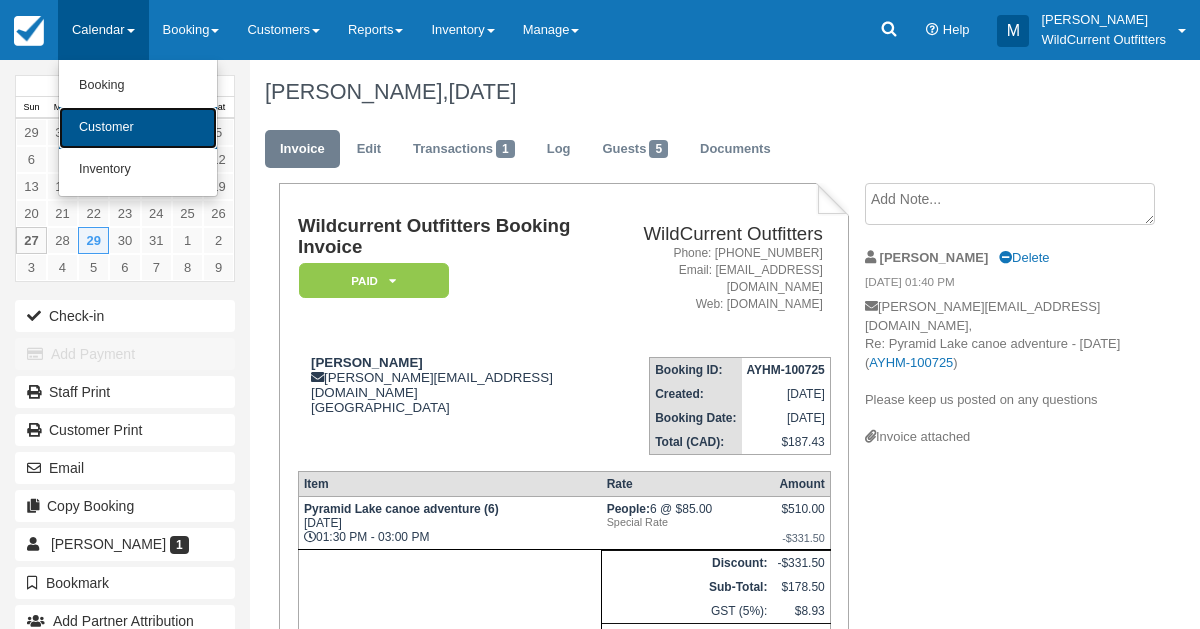 click on "Customer" at bounding box center [138, 128] 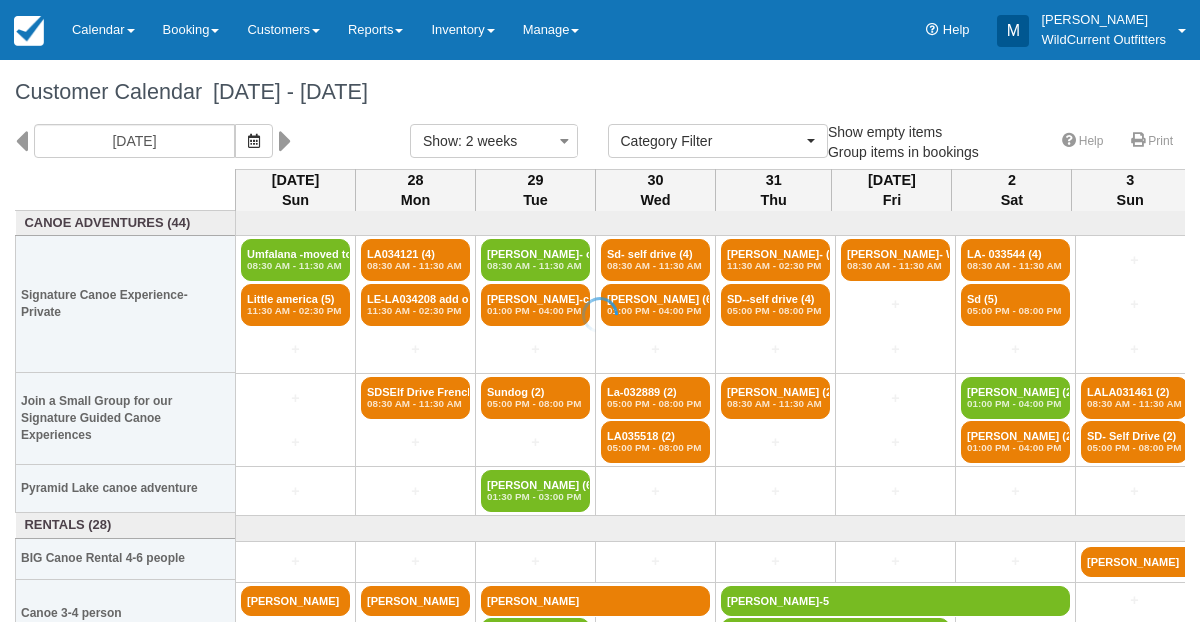 select 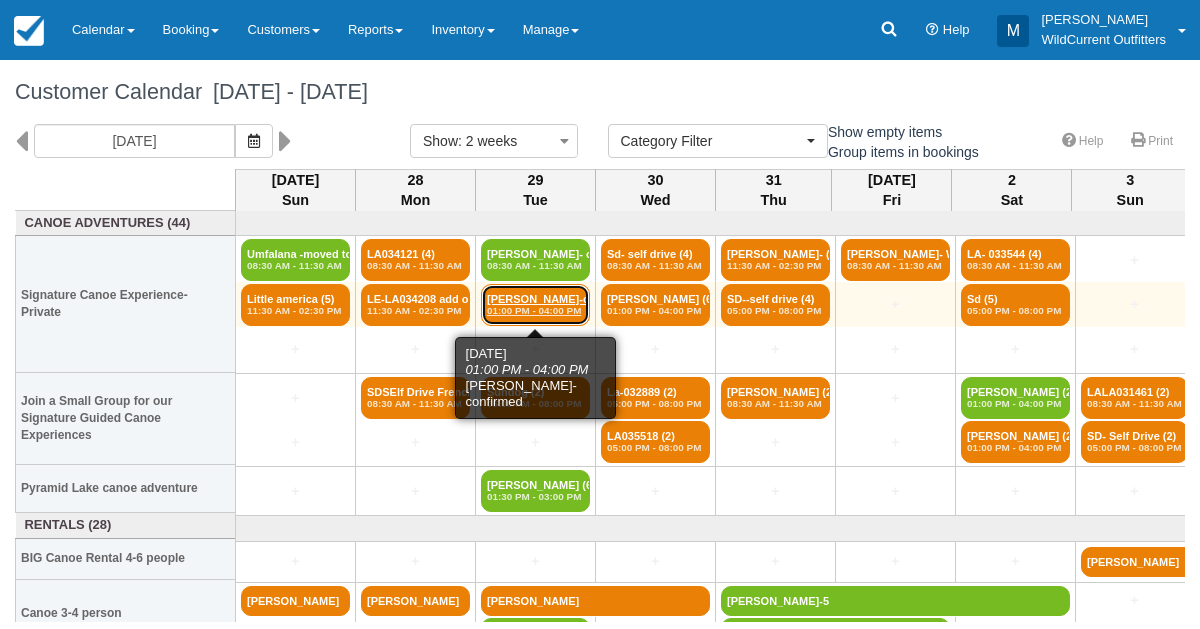 click on "01:00 PM - 04:00 PM" at bounding box center (535, 311) 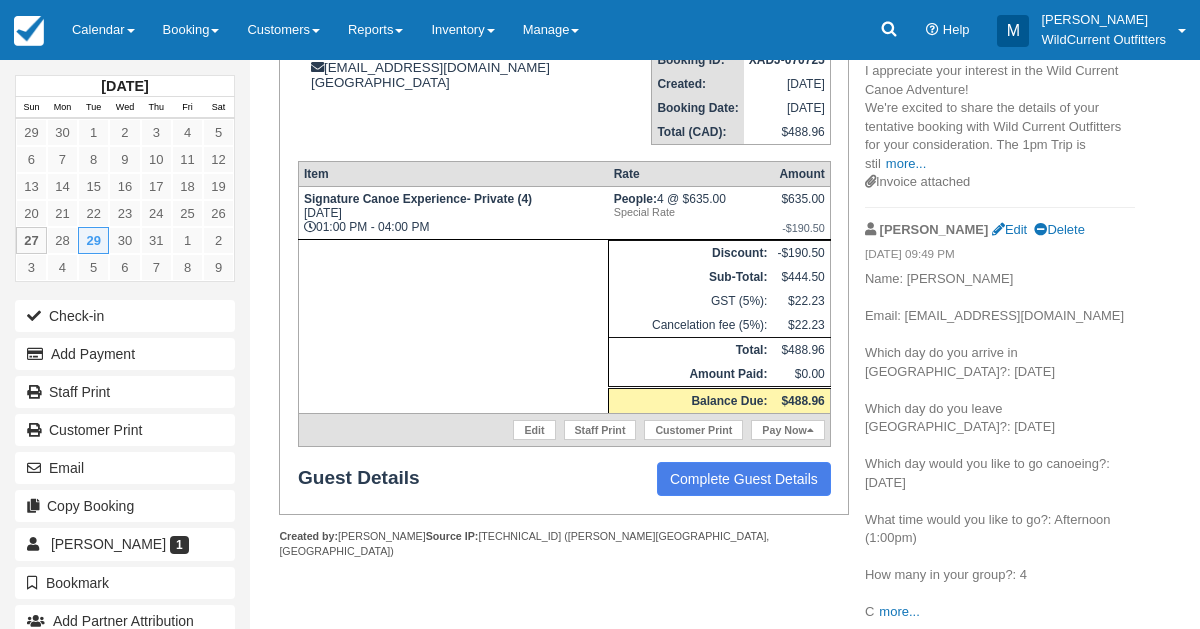 scroll, scrollTop: 315, scrollLeft: 0, axis: vertical 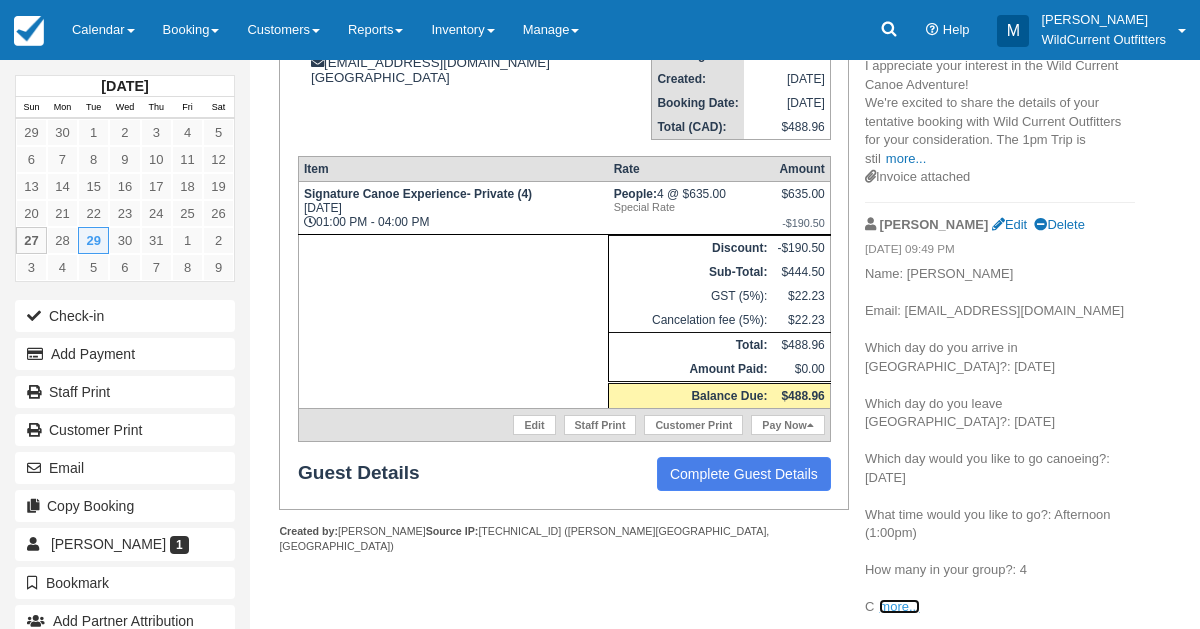 click on "more..." at bounding box center (899, 606) 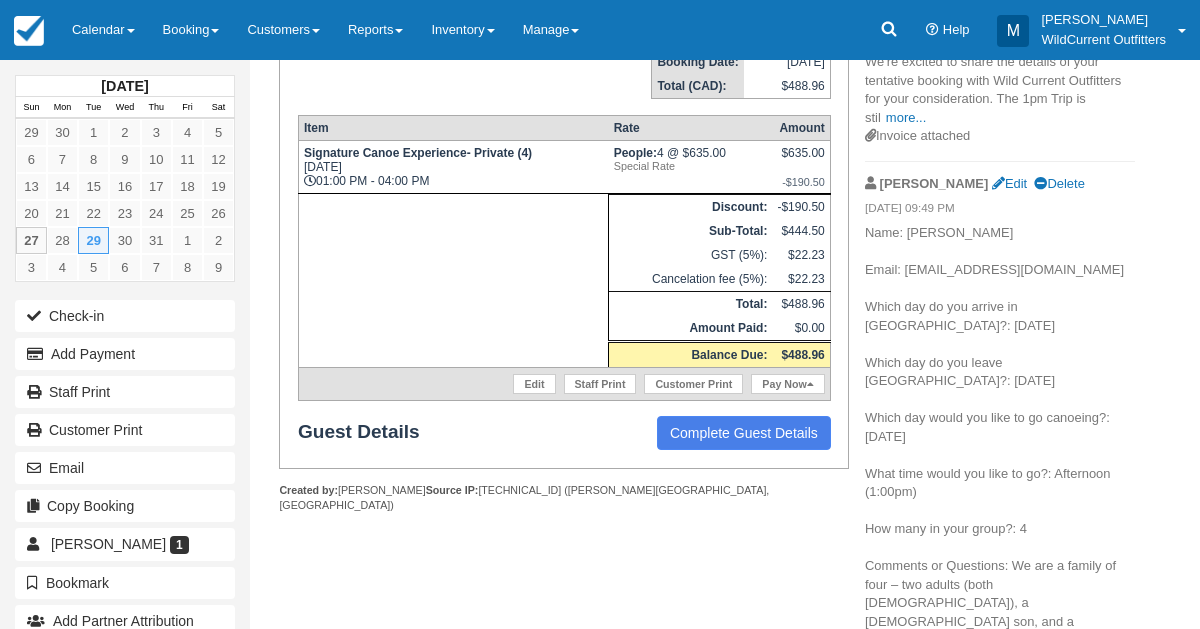 scroll, scrollTop: 361, scrollLeft: 0, axis: vertical 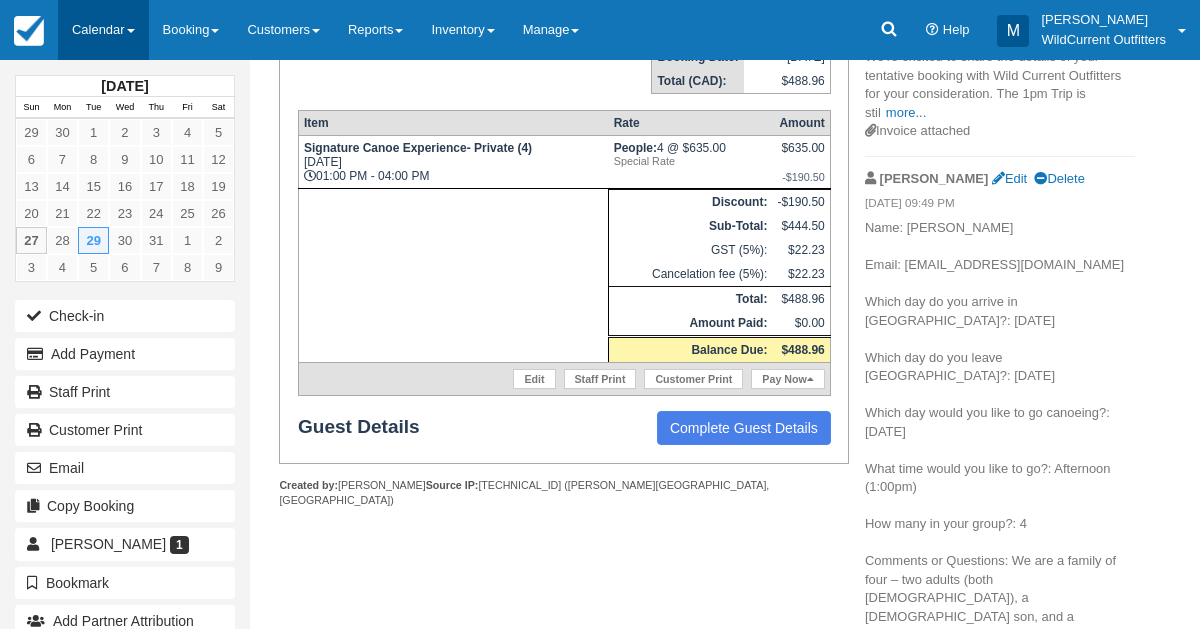 click on "Calendar" at bounding box center (103, 30) 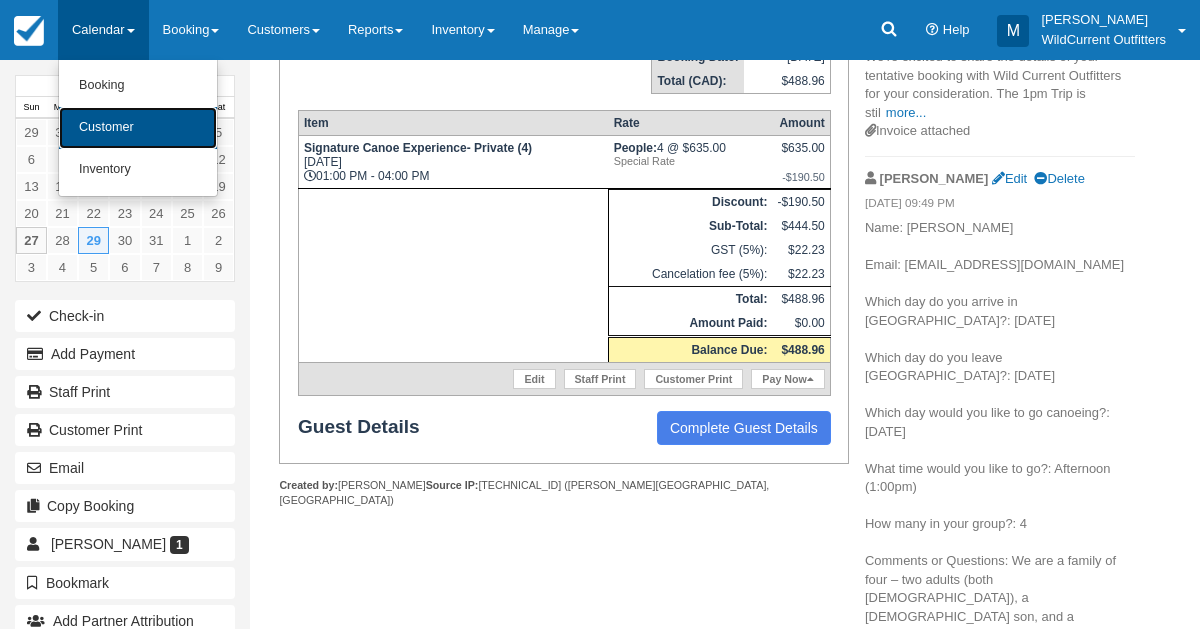 click on "Customer" at bounding box center (138, 128) 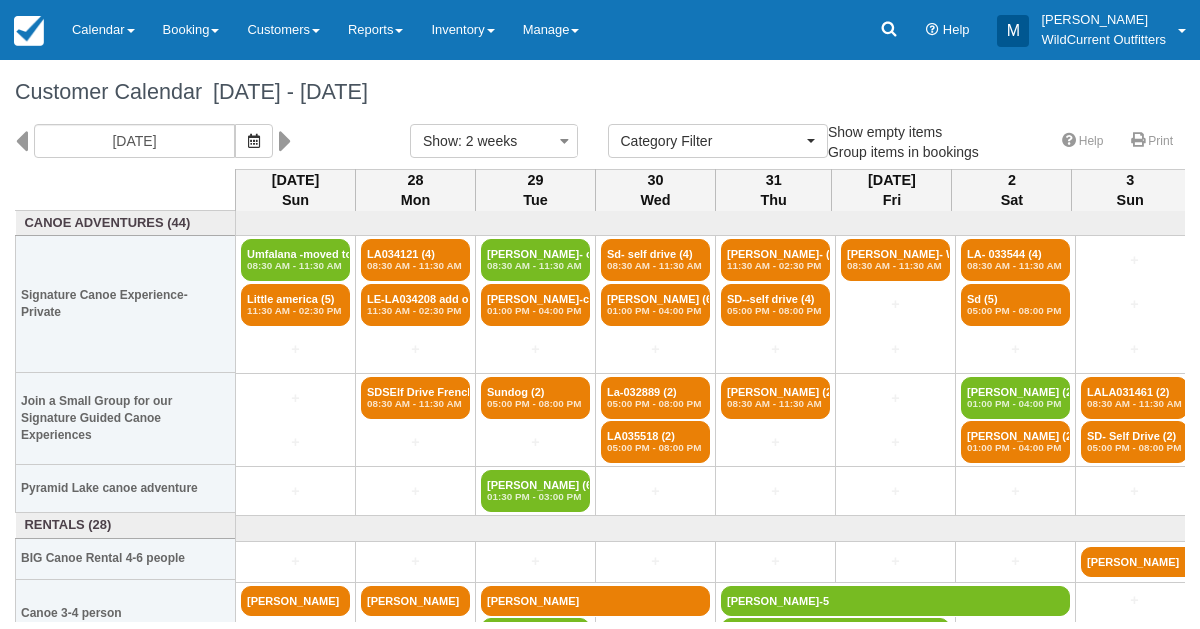 select 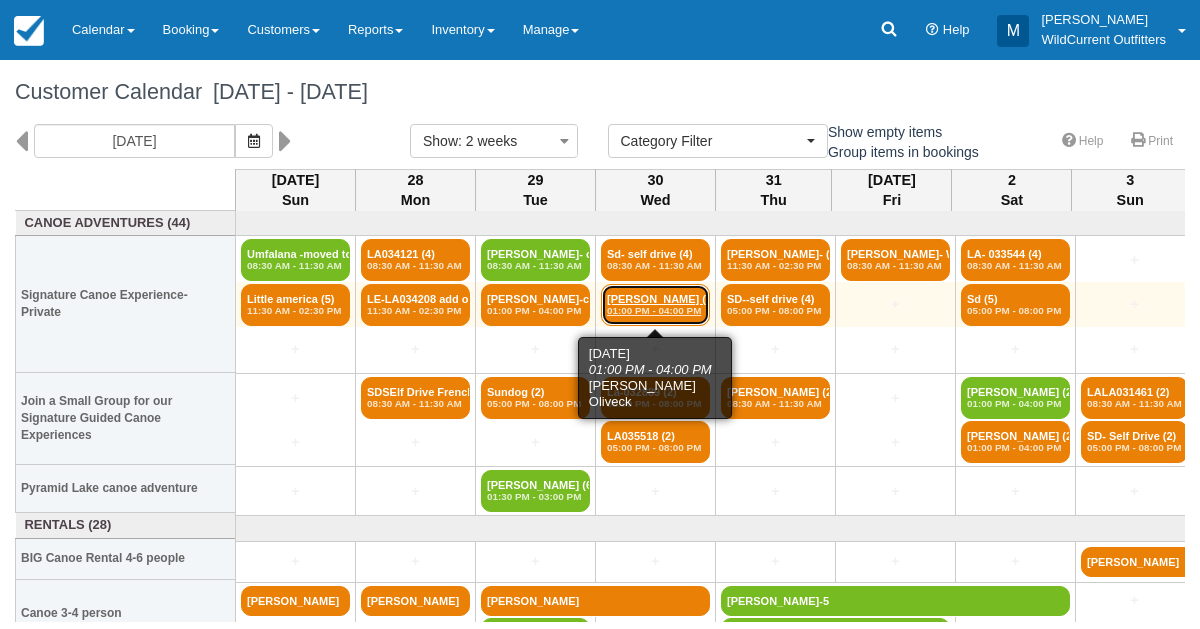 click on "01:00 PM - 04:00 PM" at bounding box center (655, 311) 